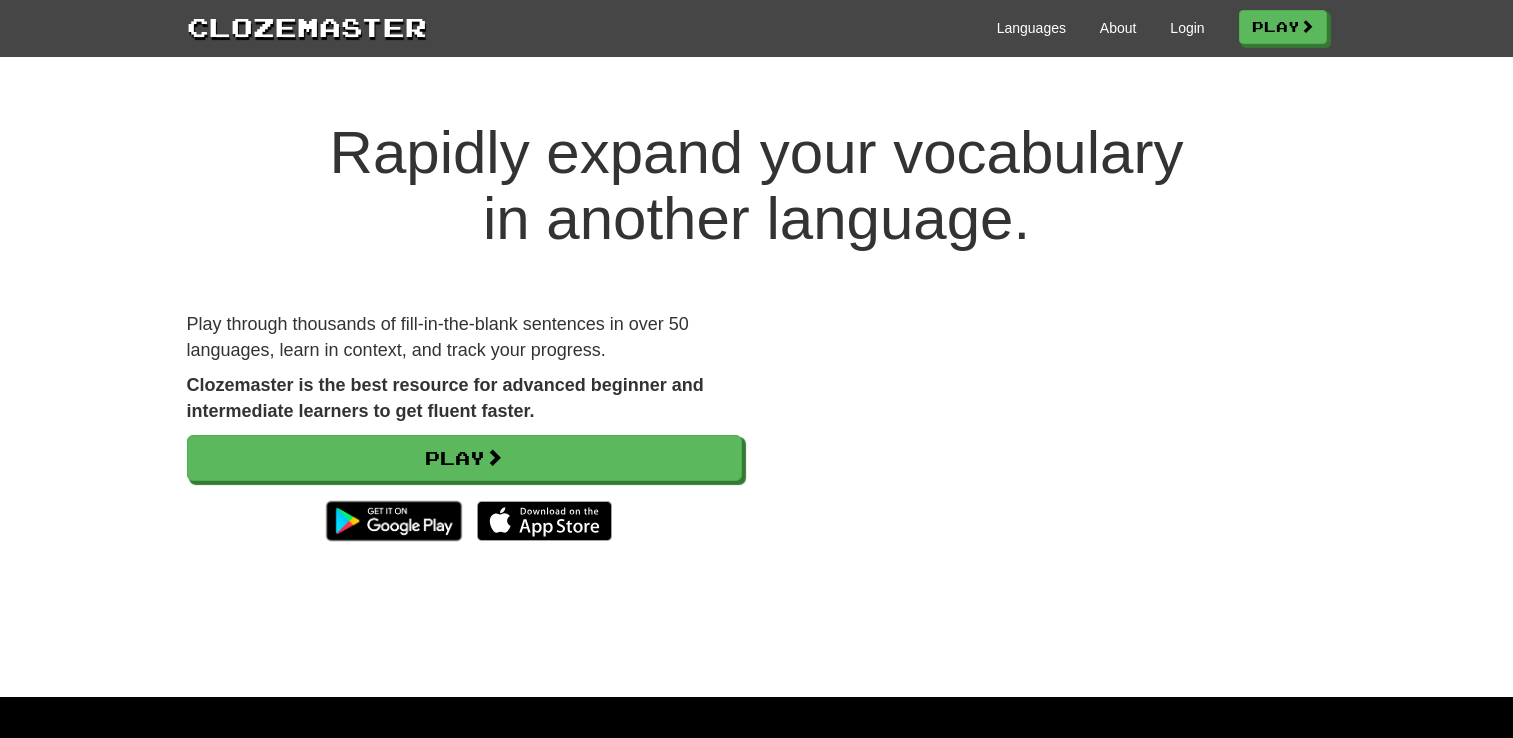 scroll, scrollTop: 0, scrollLeft: 0, axis: both 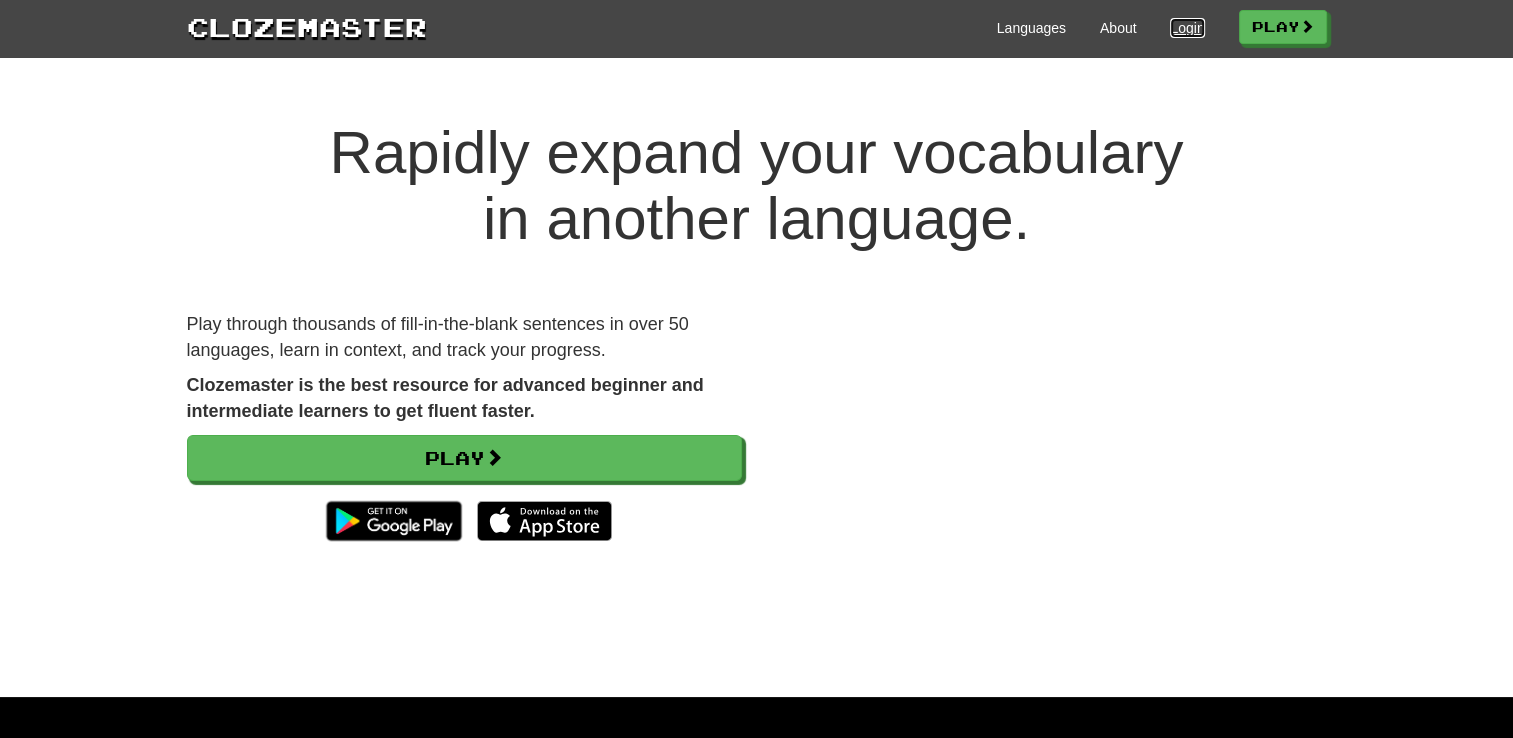 click on "Login" at bounding box center (1187, 28) 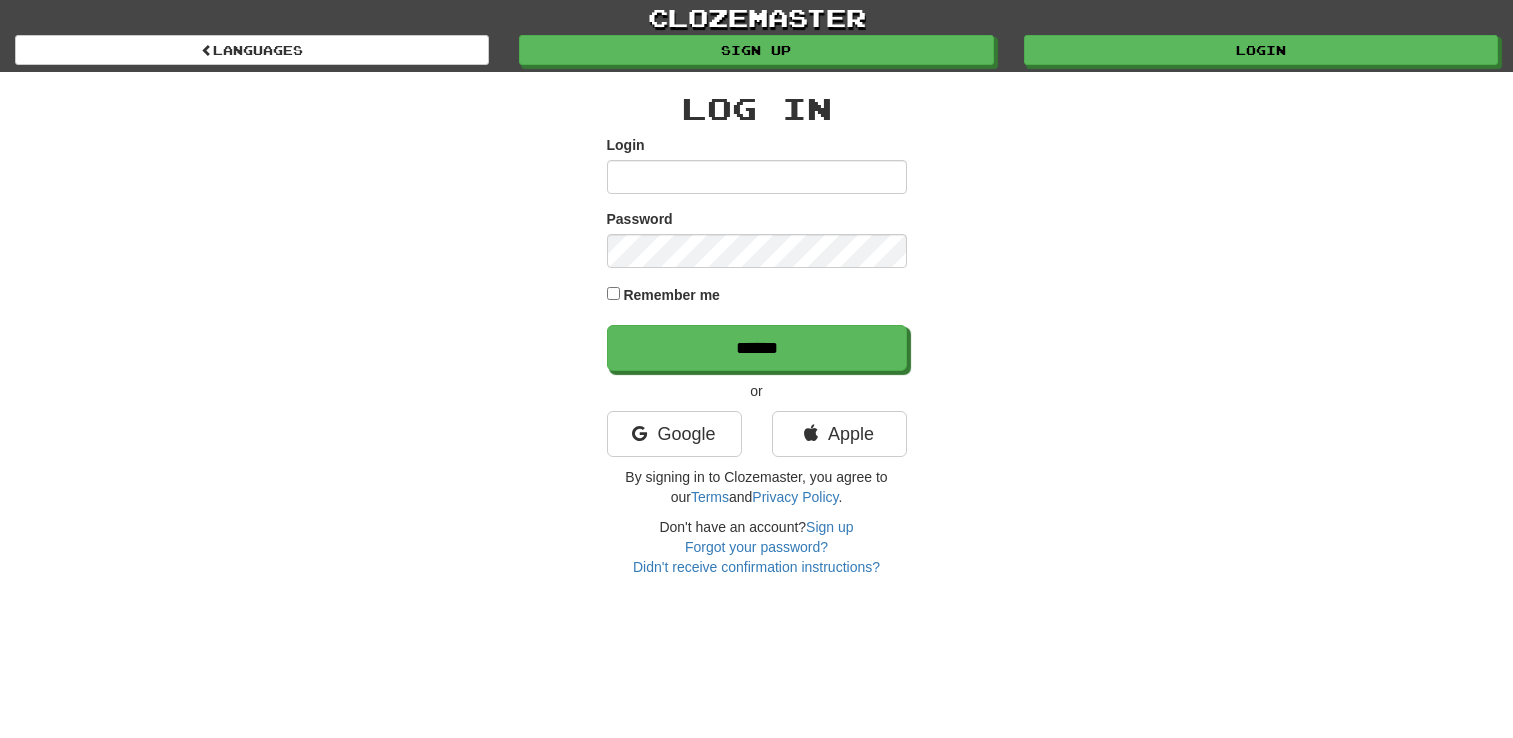 scroll, scrollTop: 0, scrollLeft: 0, axis: both 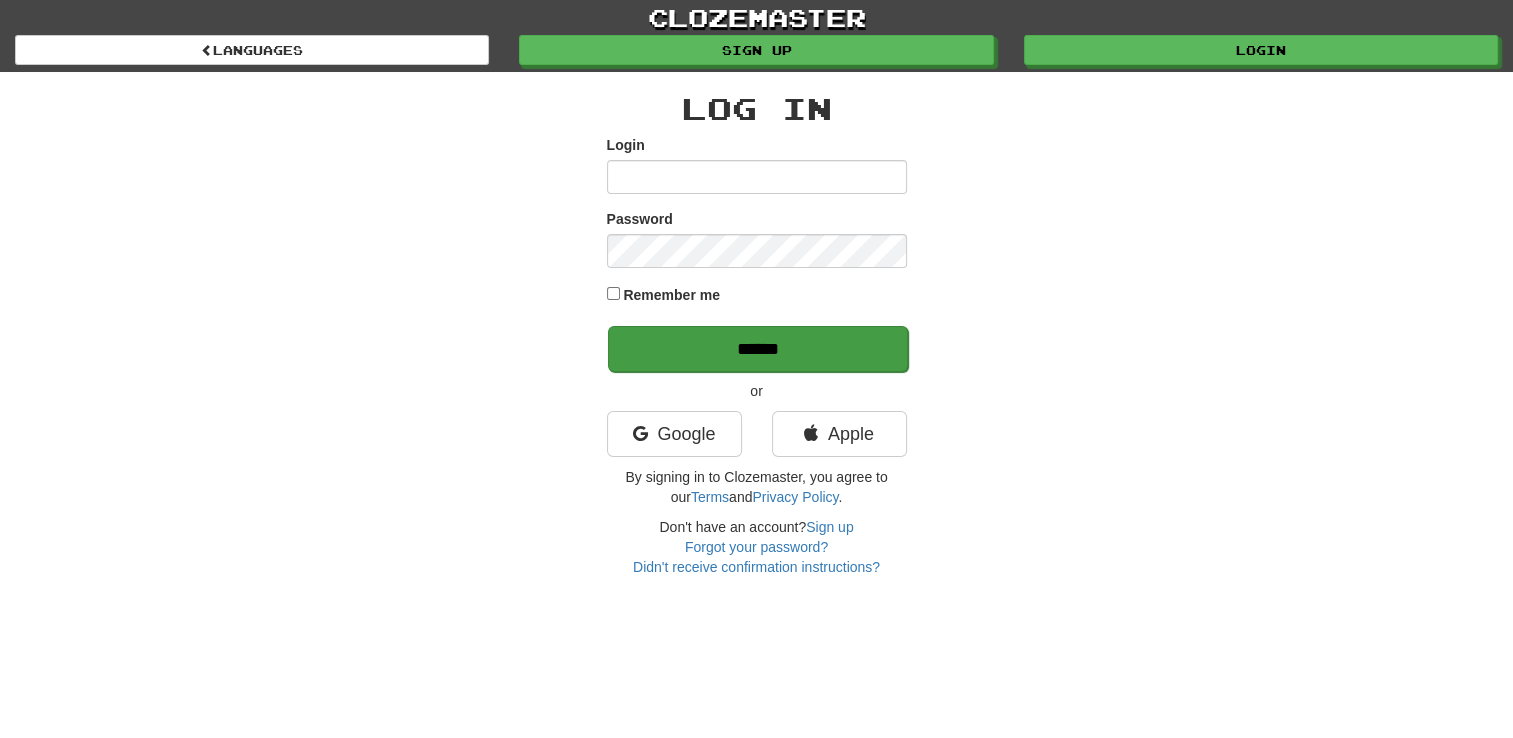 type on "**********" 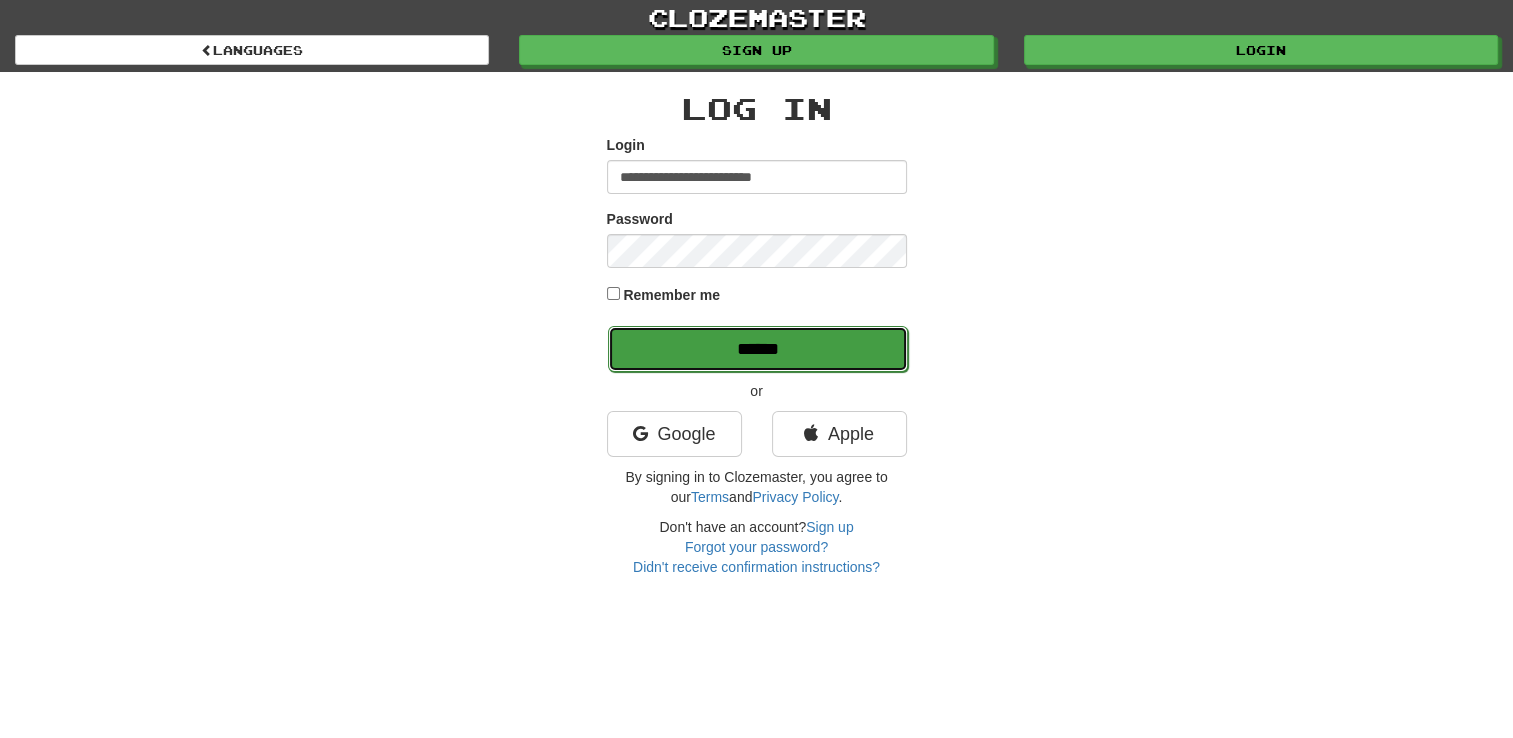 click on "******" at bounding box center (758, 349) 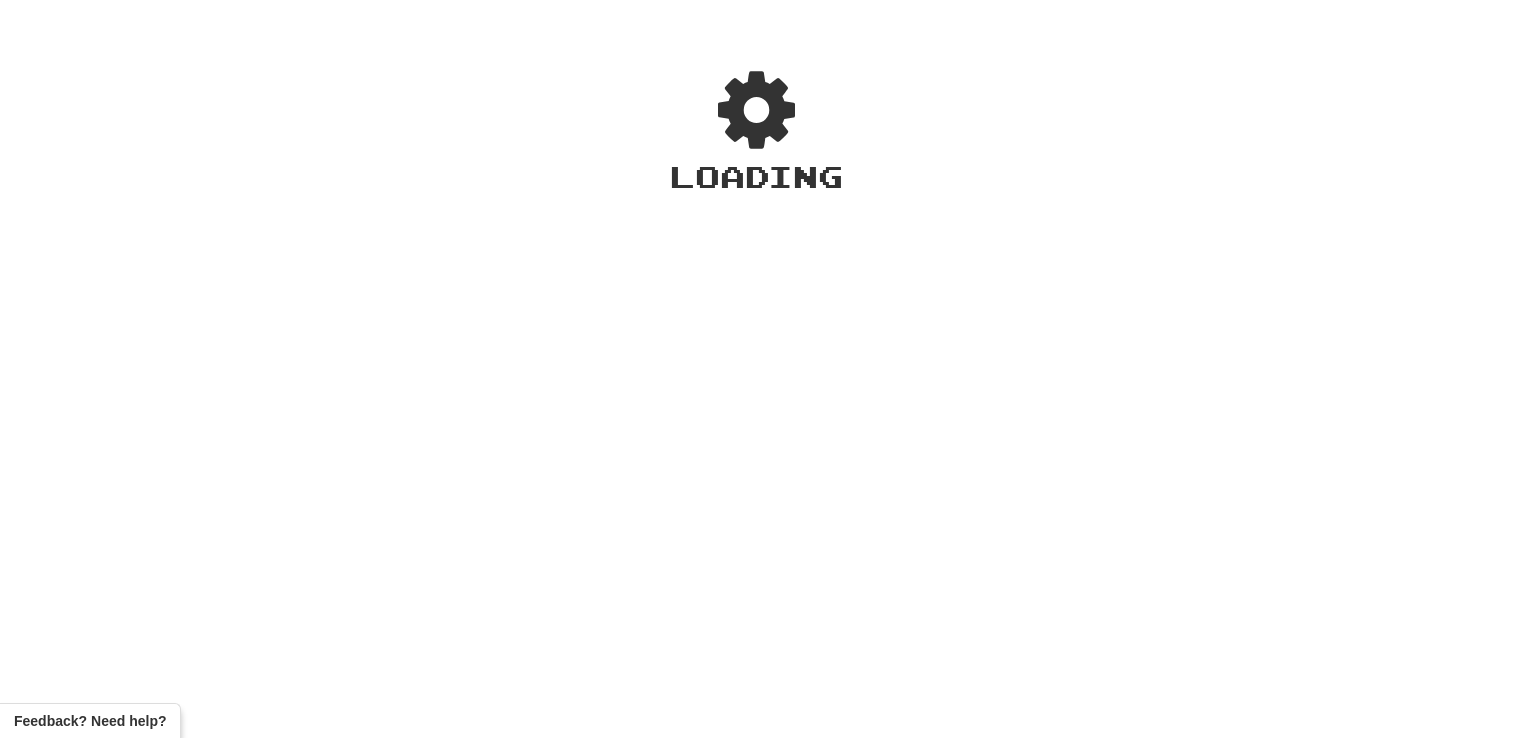 scroll, scrollTop: 0, scrollLeft: 0, axis: both 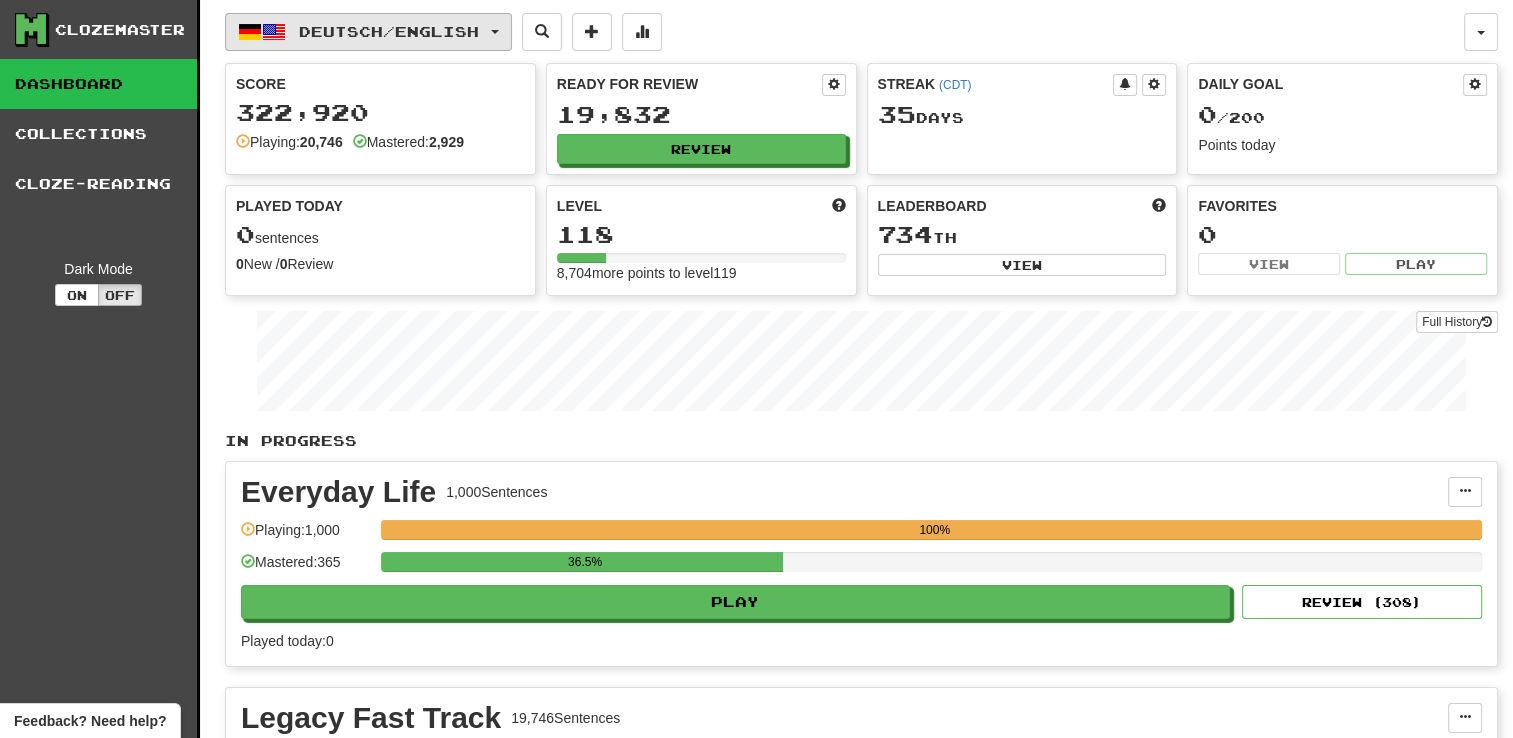 click on "Deutsch  /  English" at bounding box center (368, 32) 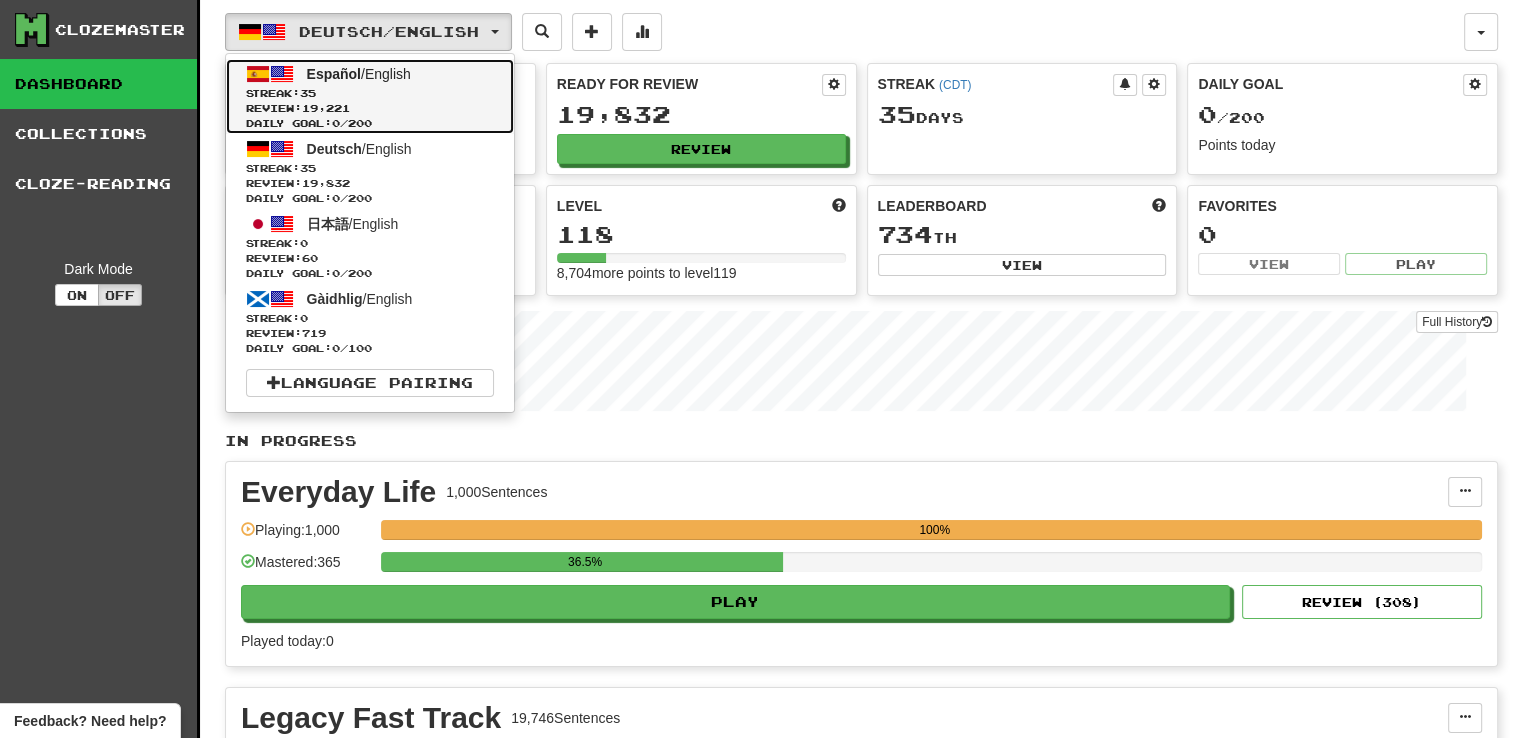 click on "Streak:  35" at bounding box center [370, 93] 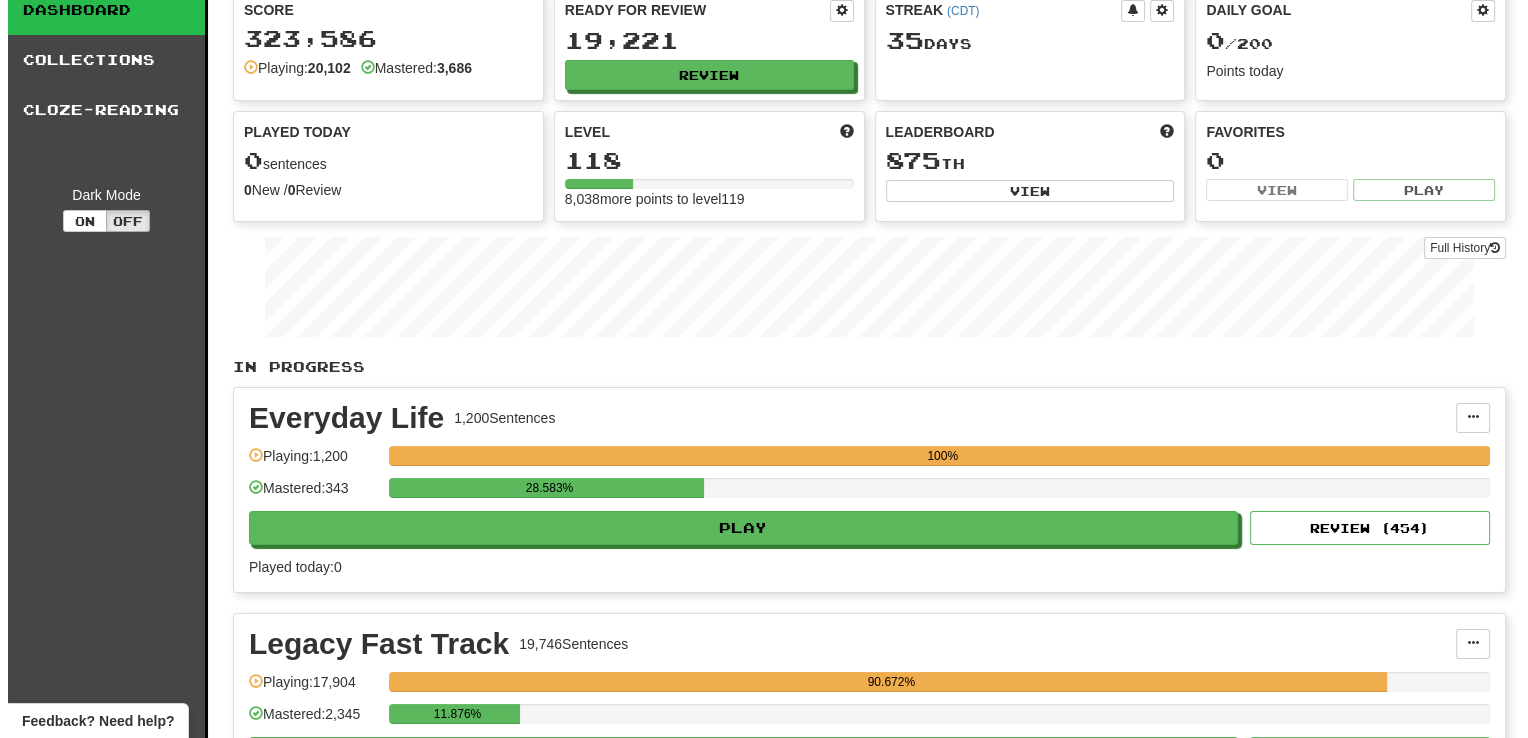 scroll, scrollTop: 0, scrollLeft: 0, axis: both 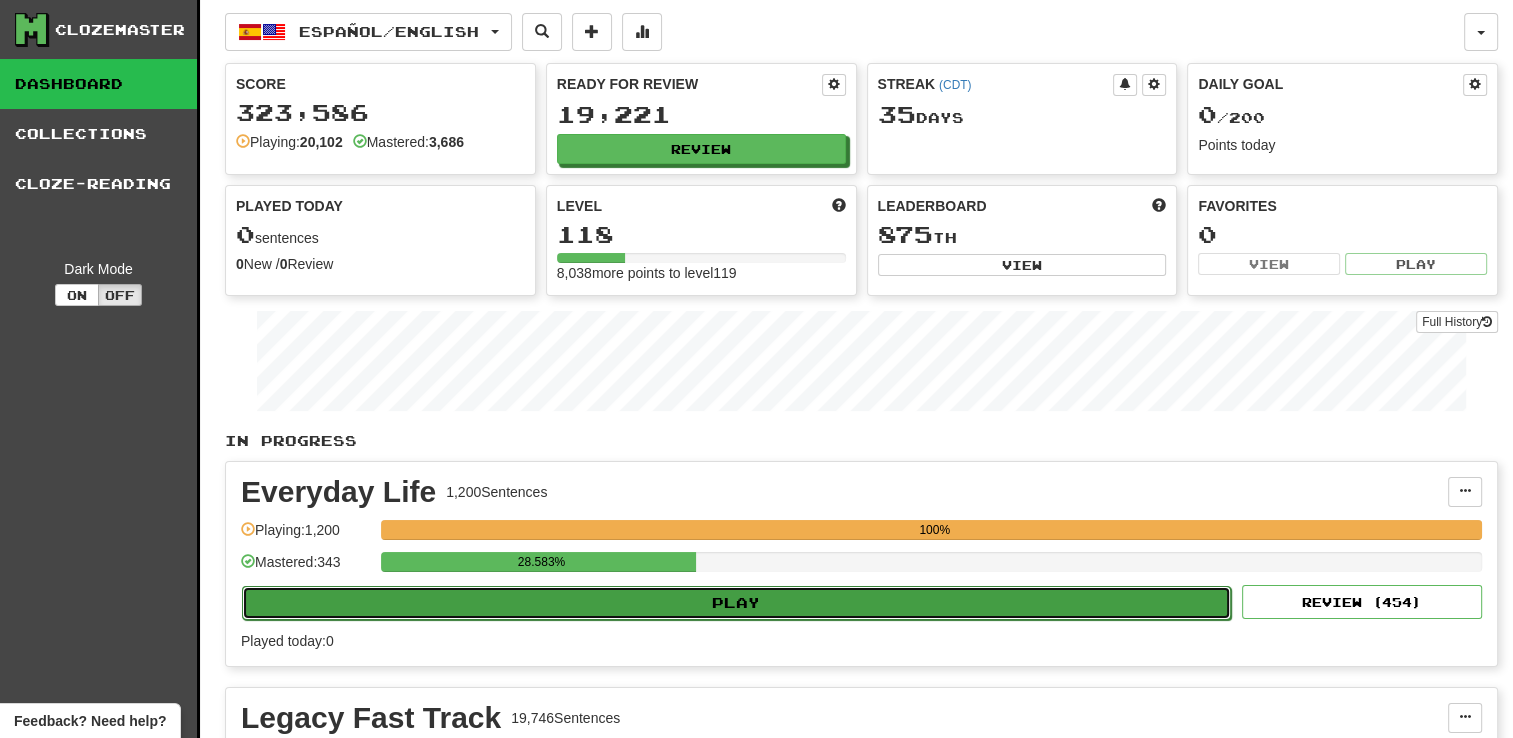 click on "Play" at bounding box center [736, 603] 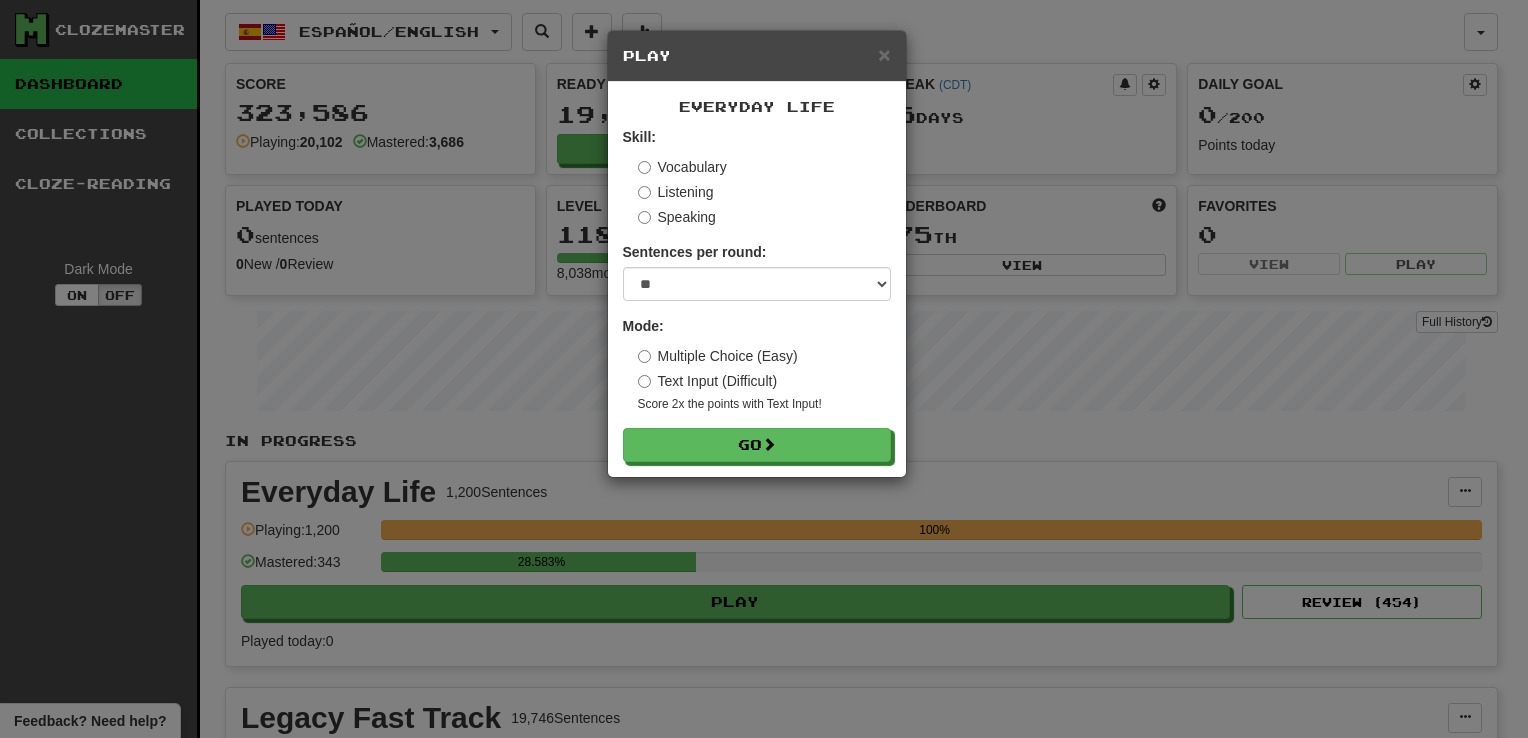 click on "Everyday Life Skill: Vocabulary Listening Speaking Sentences per round: * ** ** ** ** ** *** ******** Mode: Multiple Choice (Easy) Text Input (Difficult) Score 2x the points with Text Input ! Go" at bounding box center (757, 279) 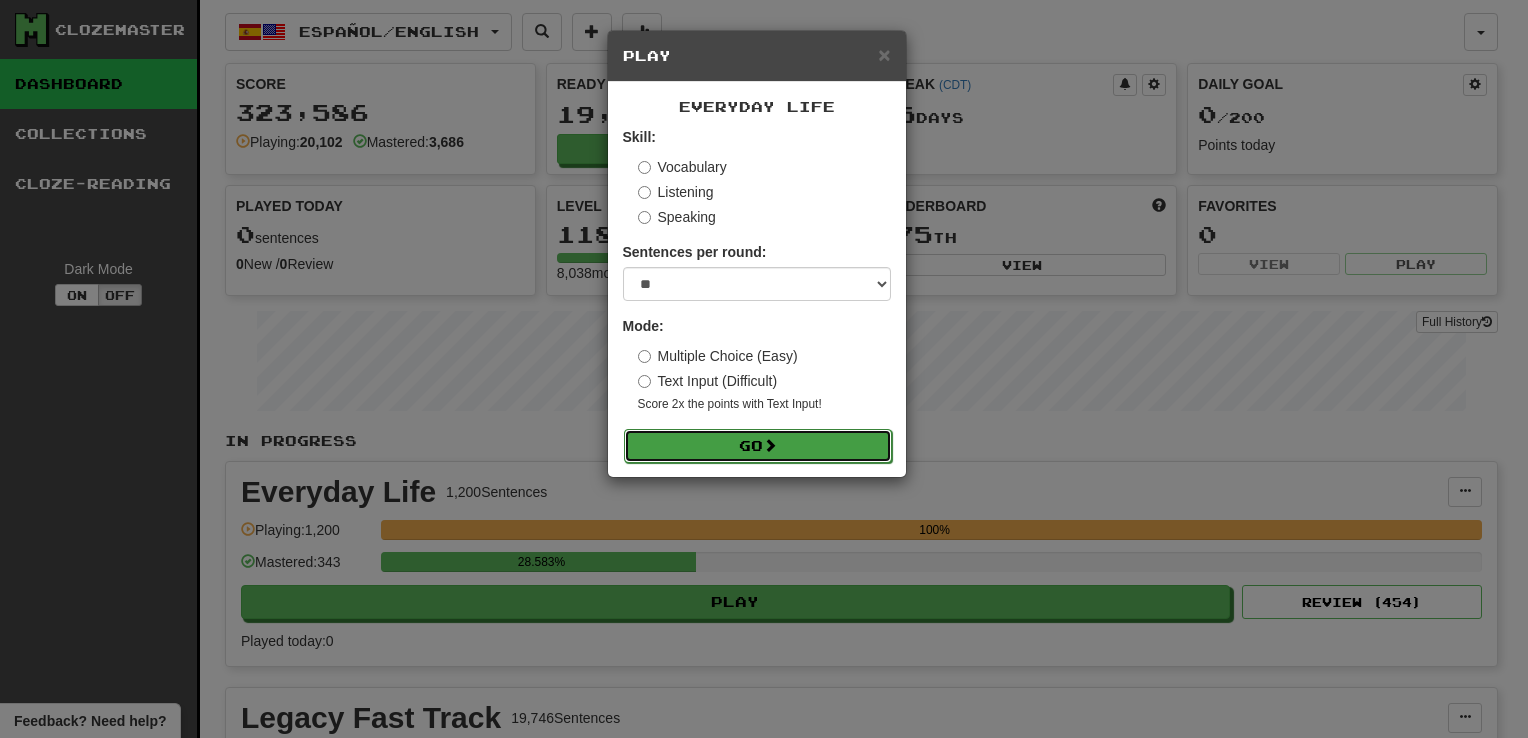 click on "Go" at bounding box center (758, 446) 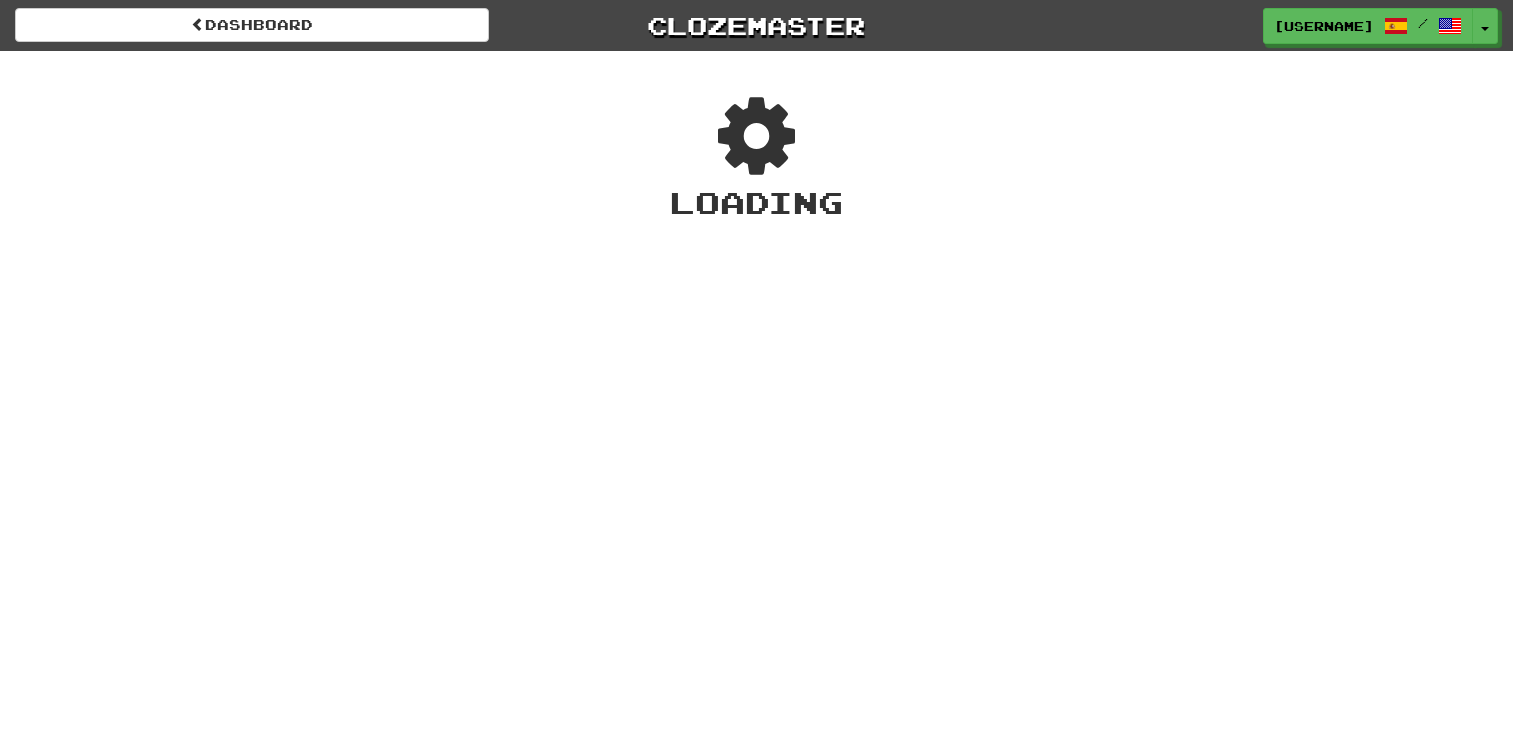 scroll, scrollTop: 0, scrollLeft: 0, axis: both 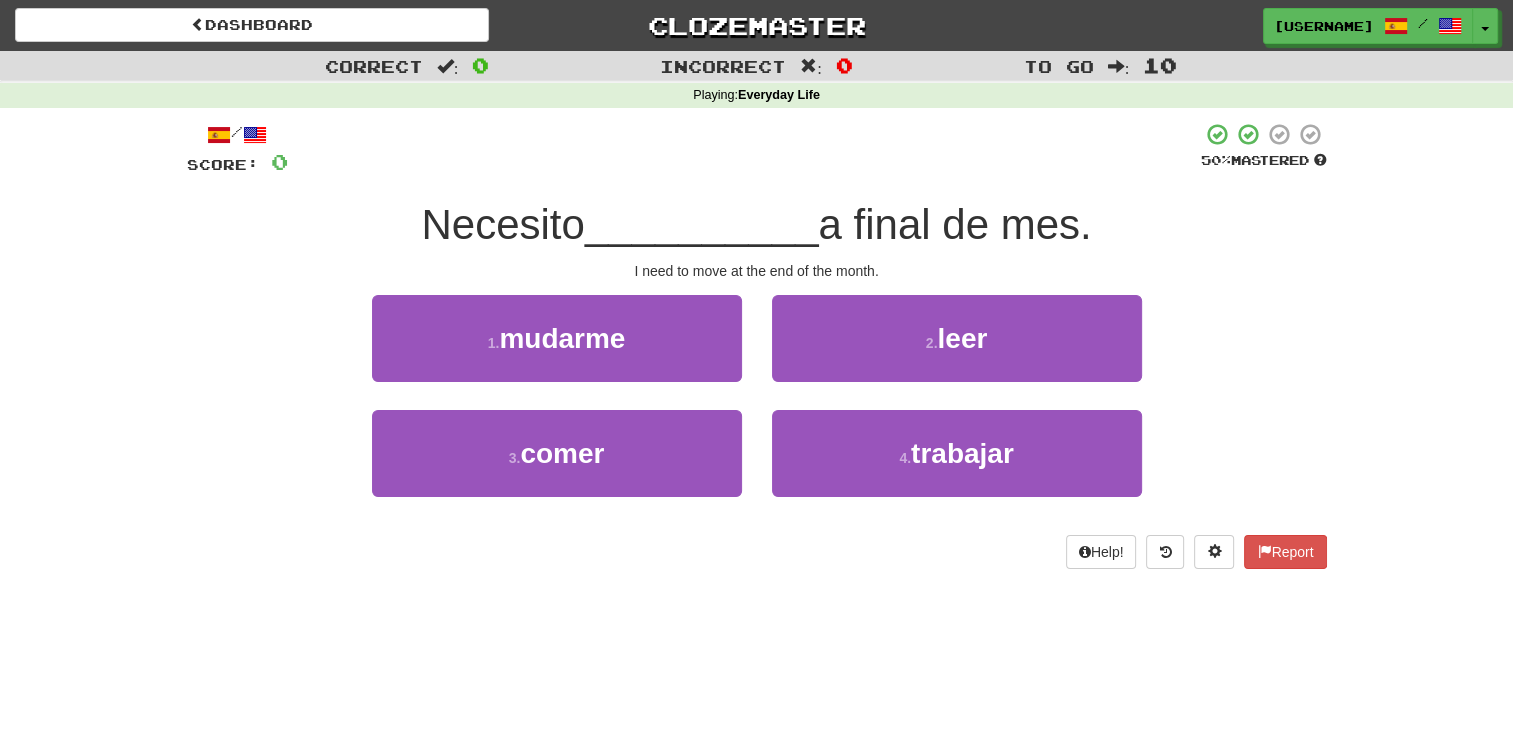 click on "Correct   :   0 Incorrect   :   0 To go   :   10 Playing :  Everyday Life  /  Score:   0 50 %  Mastered Necesito  __________  a final de mes. I need to move at the end of the month. 1 .  mudarme 2 .  leer 3 .  comer 4 .  trabajar  Help!  Report" at bounding box center [756, 324] 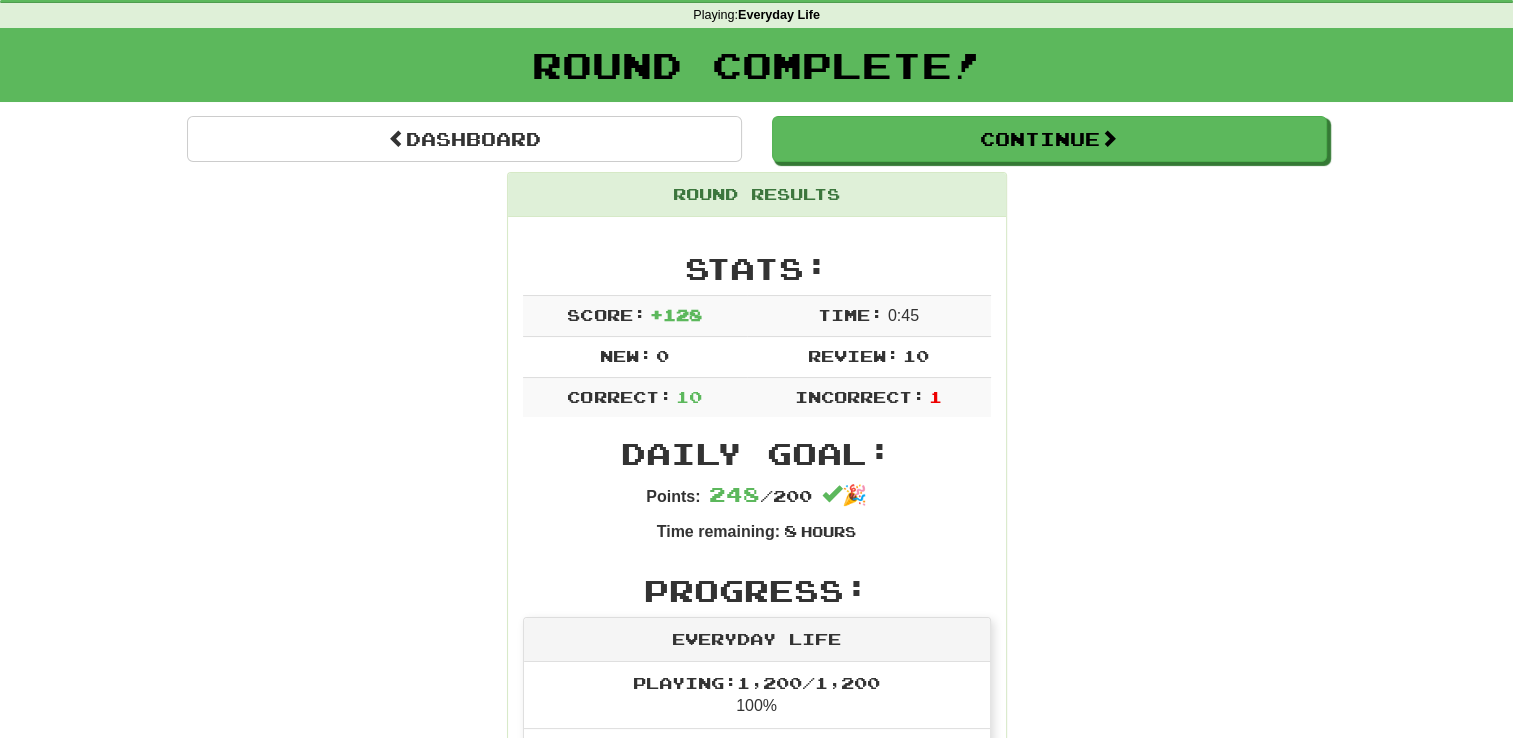 scroll, scrollTop: 0, scrollLeft: 0, axis: both 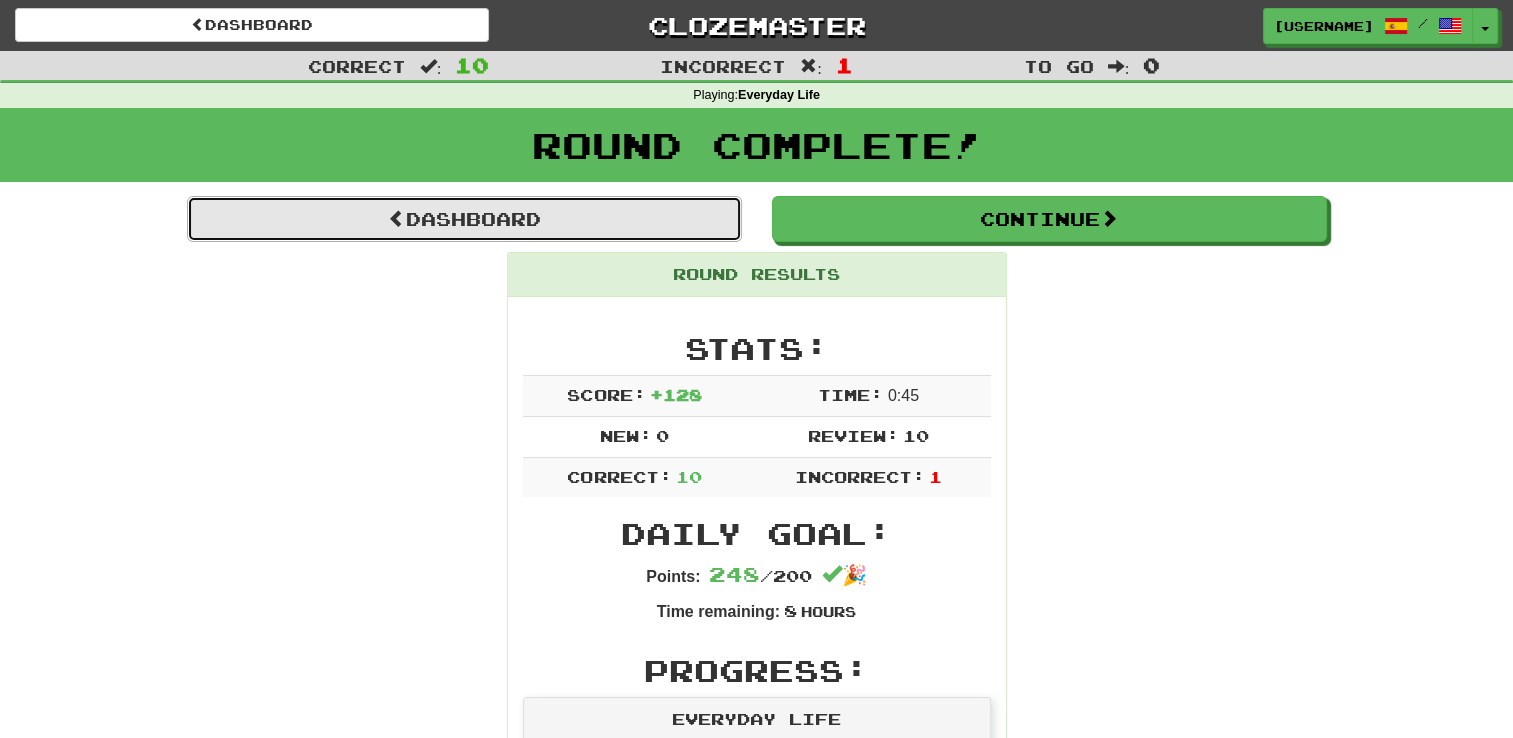 click on "Dashboard" at bounding box center [464, 219] 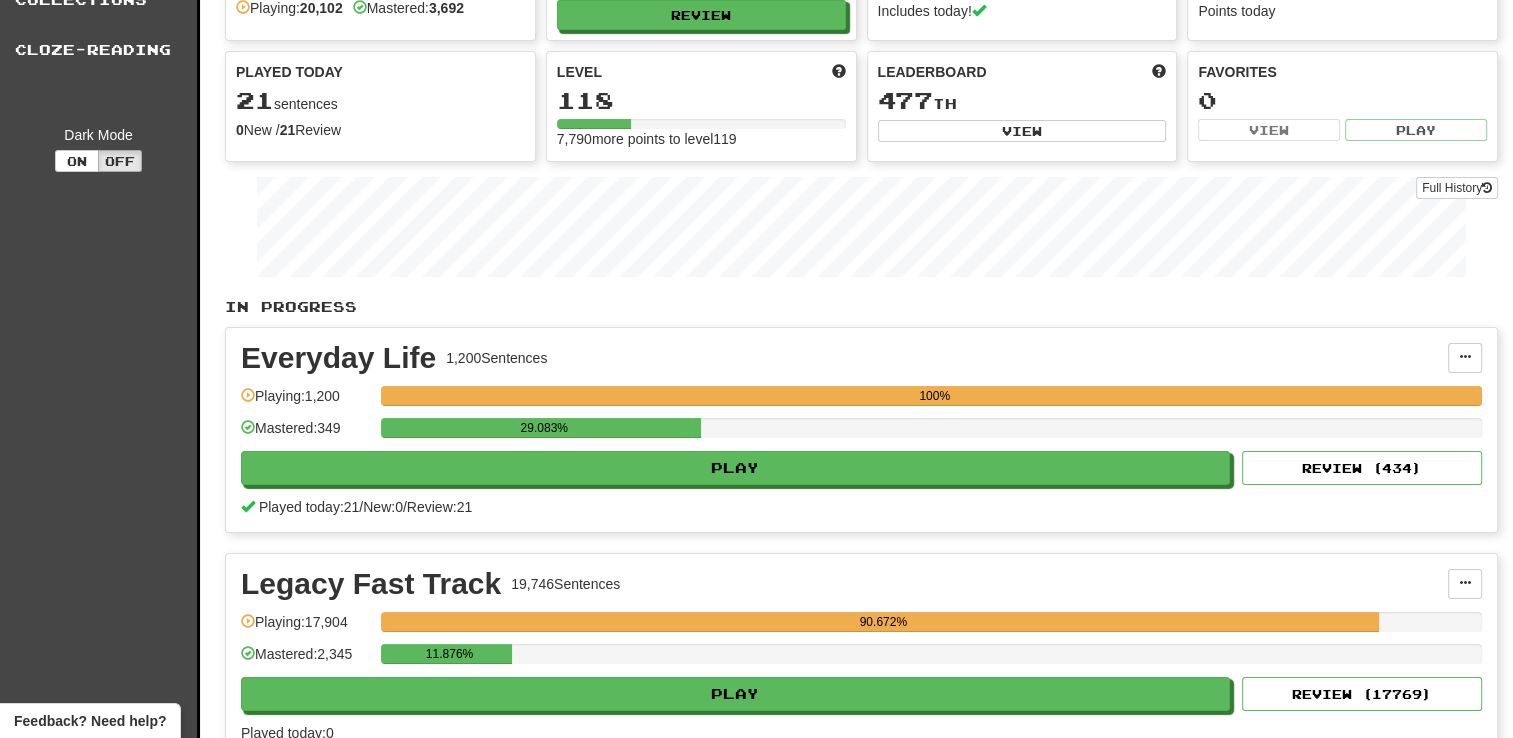 scroll, scrollTop: 0, scrollLeft: 0, axis: both 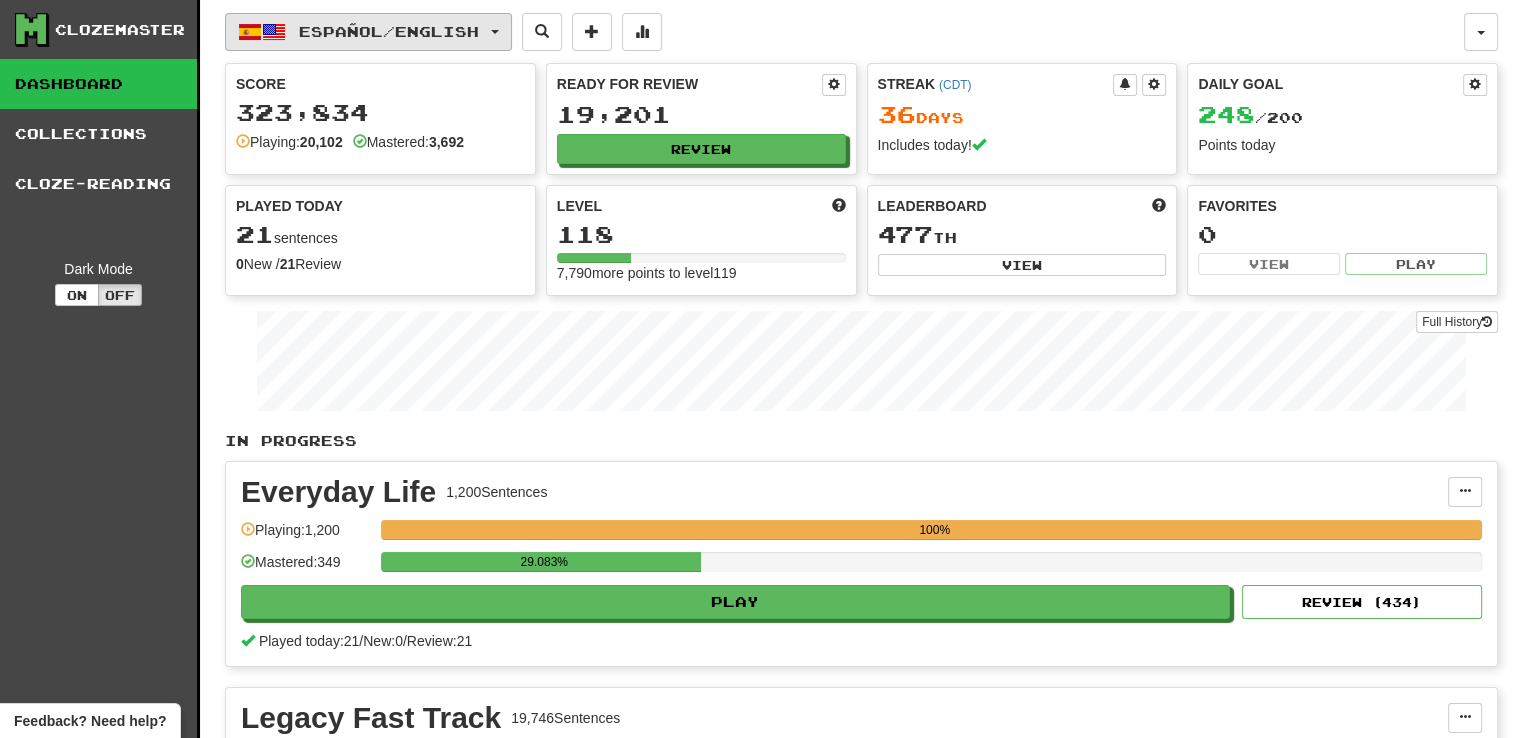 click on "Español  /  English" at bounding box center [368, 32] 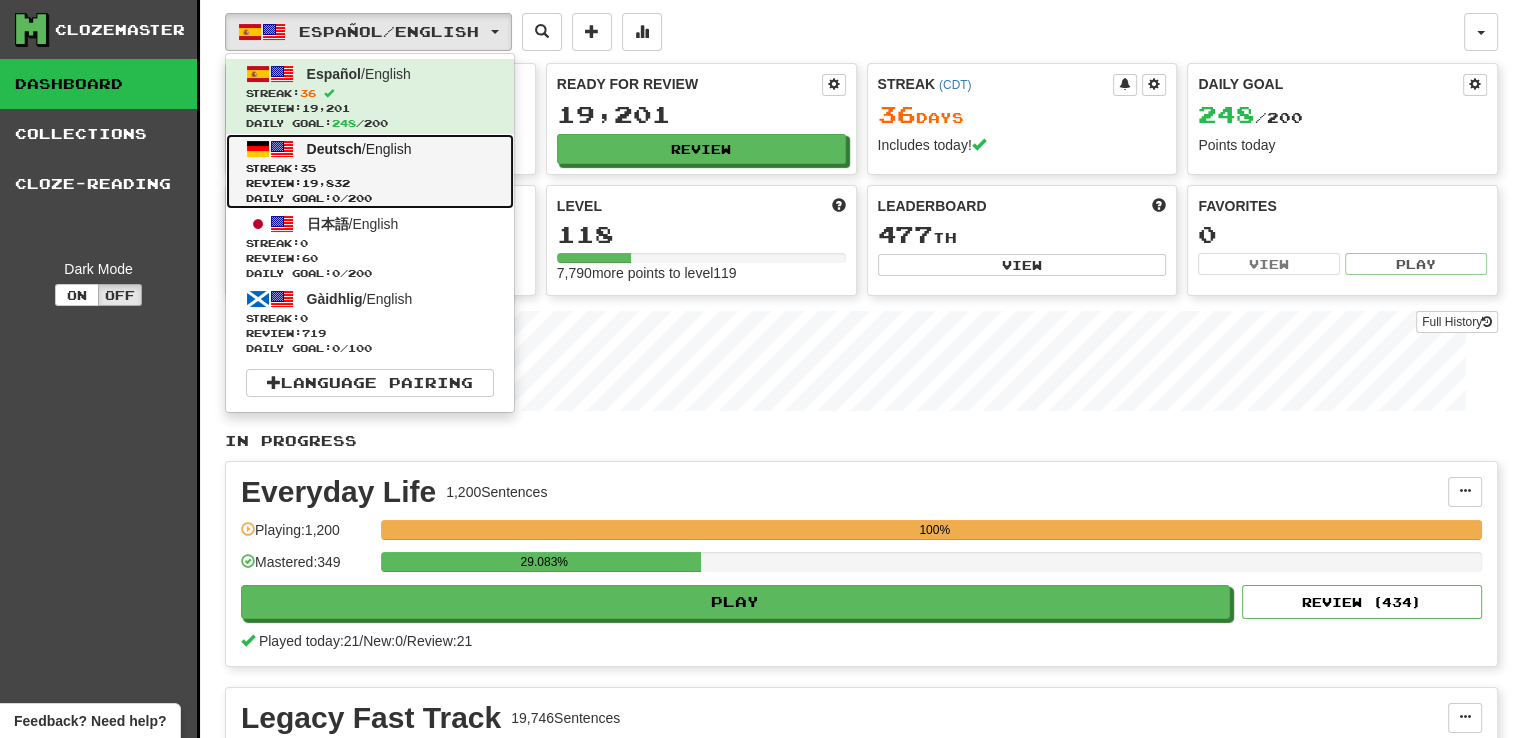 click on "Streak:  35" at bounding box center [370, 168] 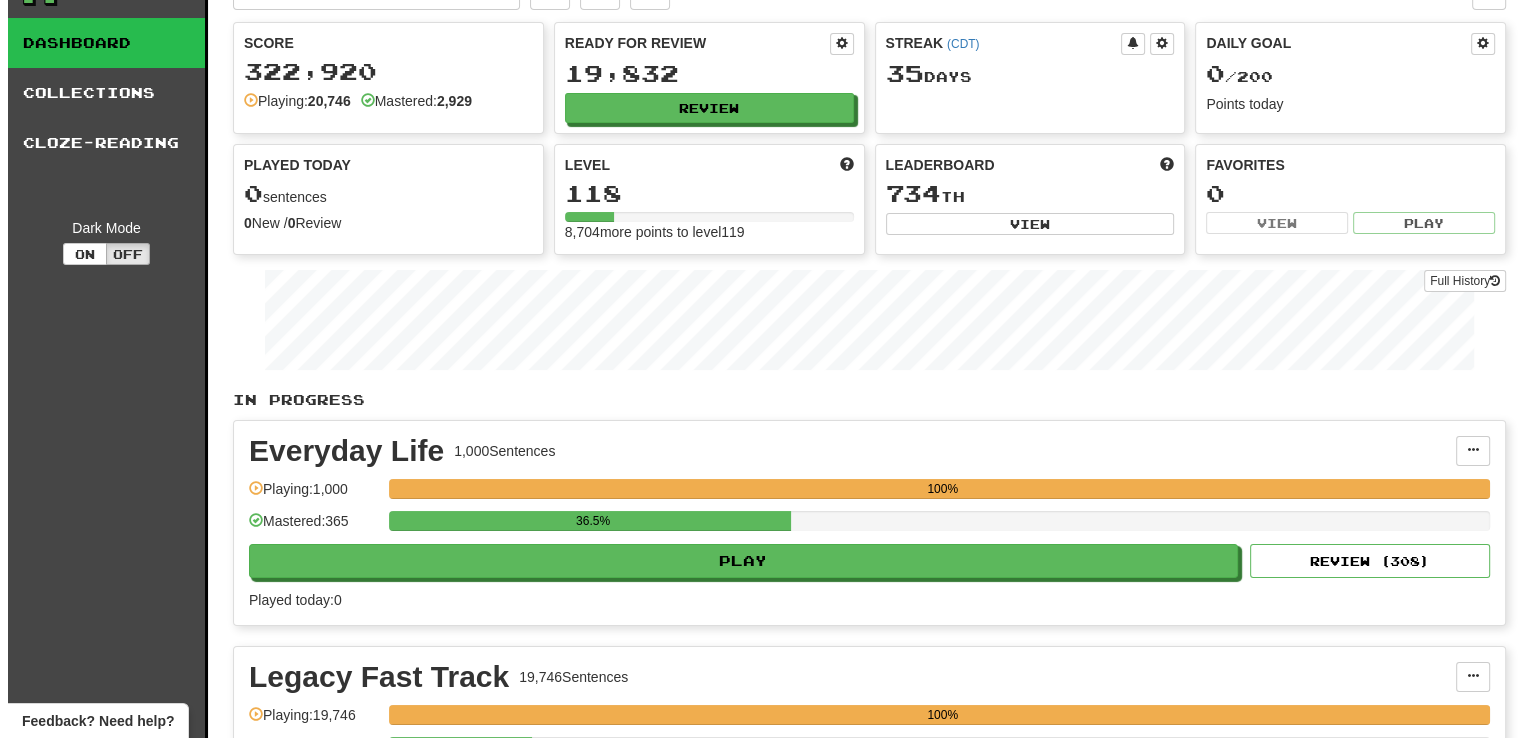 scroll, scrollTop: 0, scrollLeft: 0, axis: both 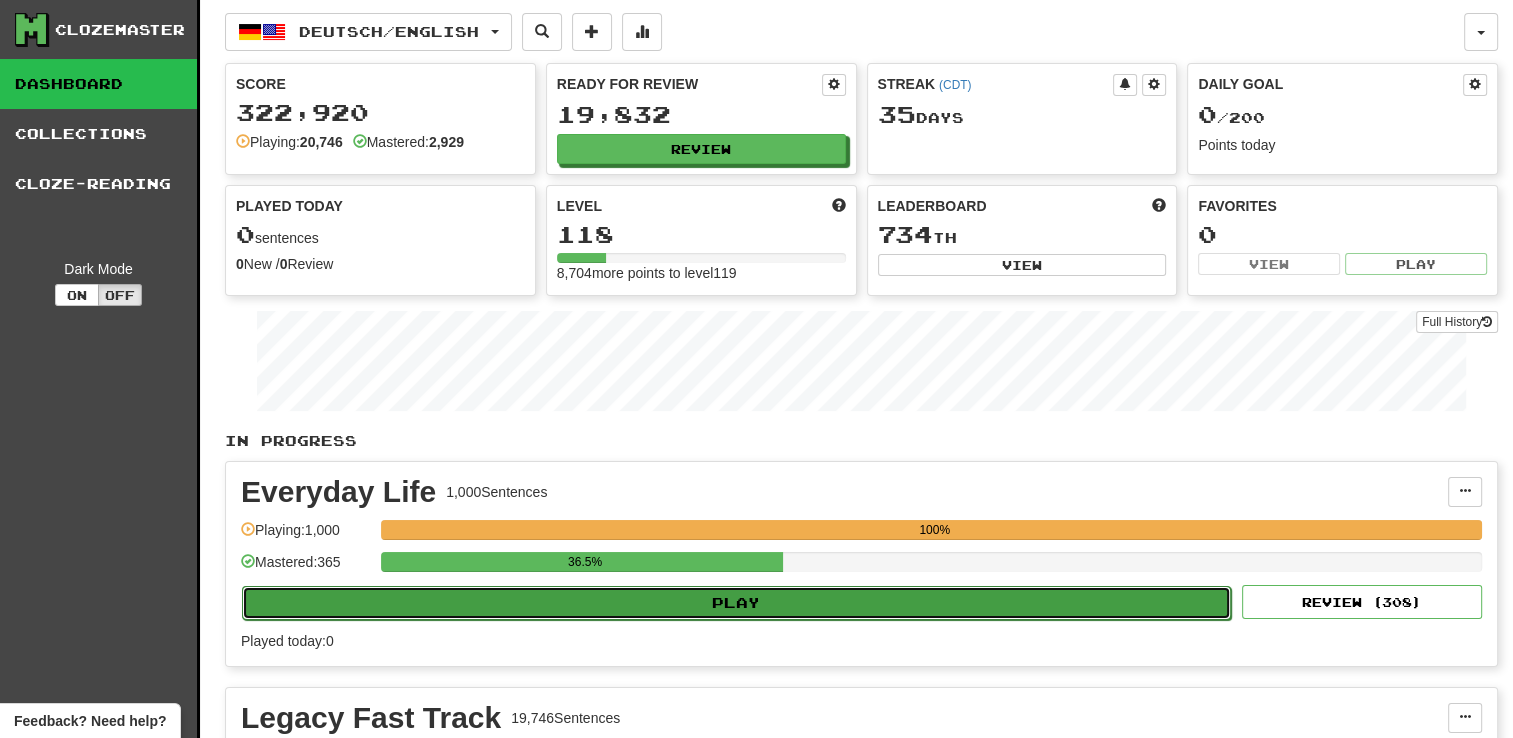 click on "Play" at bounding box center (736, 603) 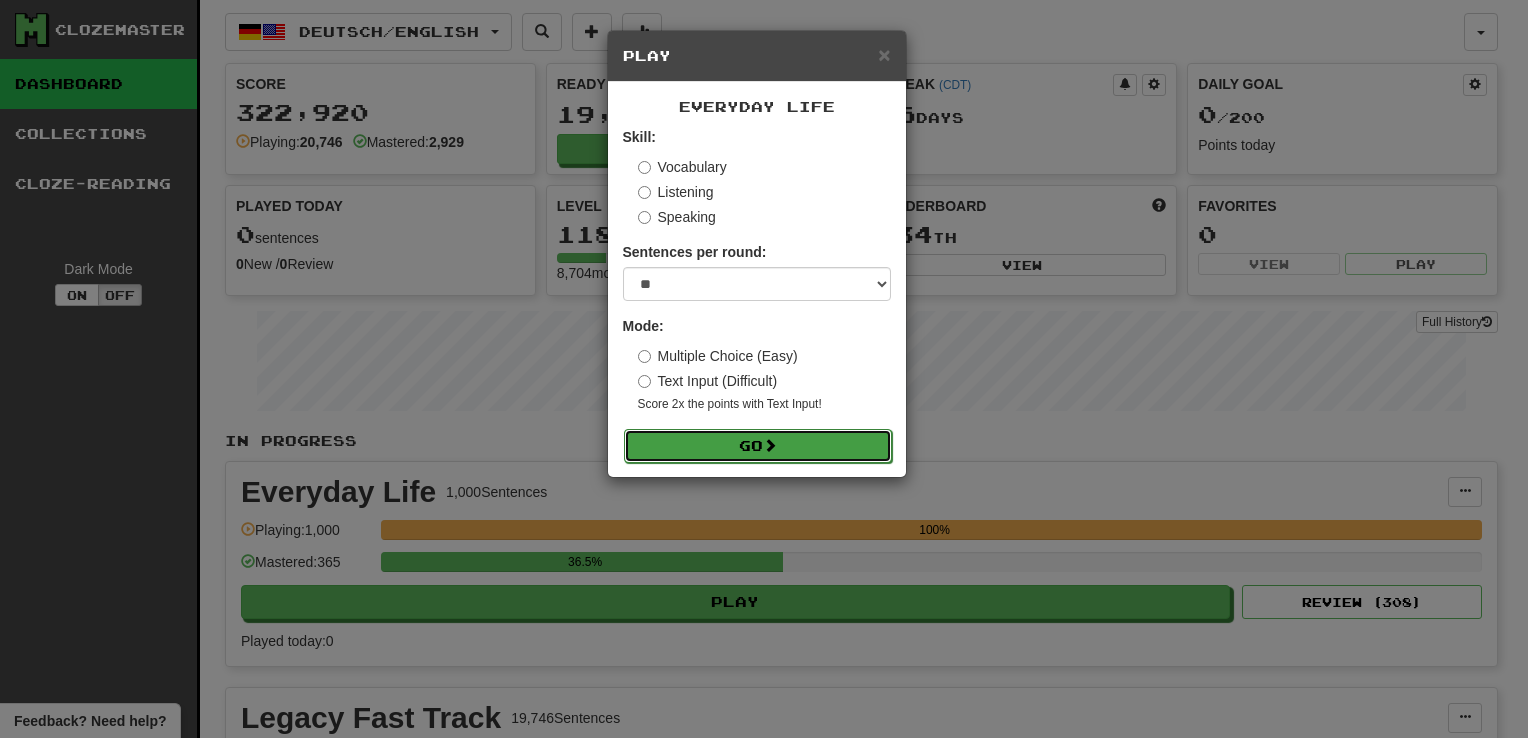click on "Go" at bounding box center [758, 446] 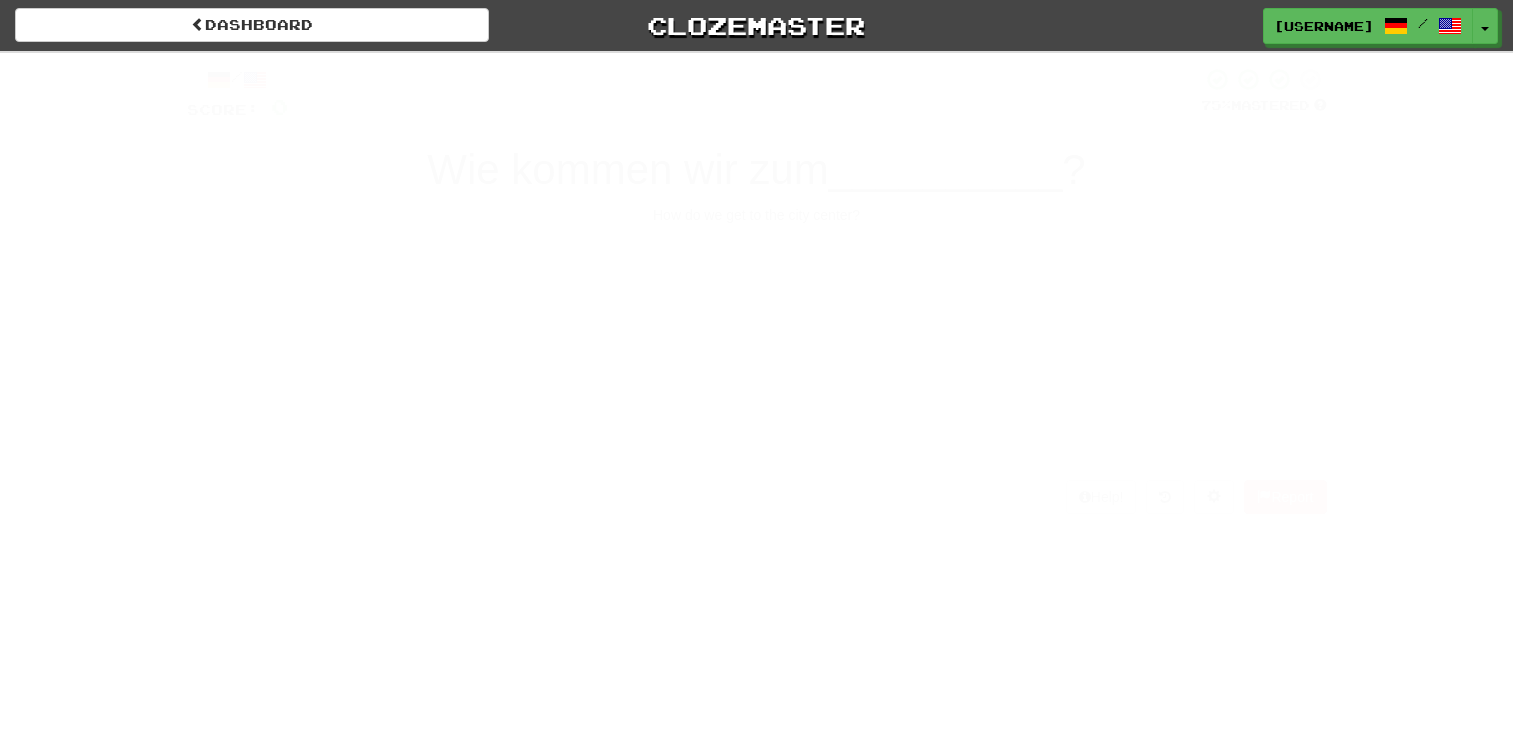scroll, scrollTop: 0, scrollLeft: 0, axis: both 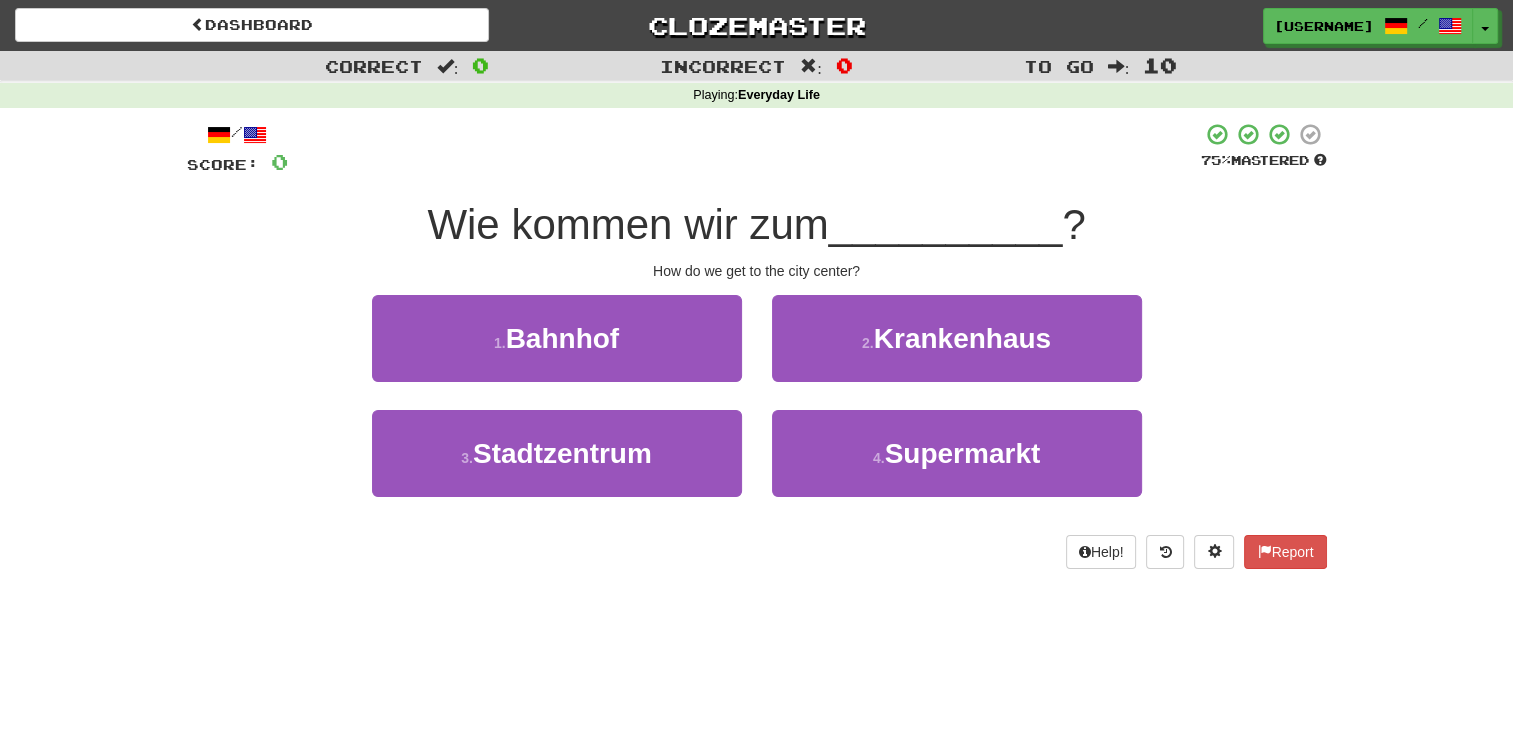 click on "Correct   :   0 Incorrect   :   0 To go   :   10 Playing :  Everyday Life  /  Score:   0 75 %  Mastered Wie kommen wir zum  __________ ? How do we get to the city center? 1 .  Bahnhof 2 .  Krankenhaus 3 .  Stadtzentrum 4 .  Supermarkt  Help!  Report" at bounding box center [756, 324] 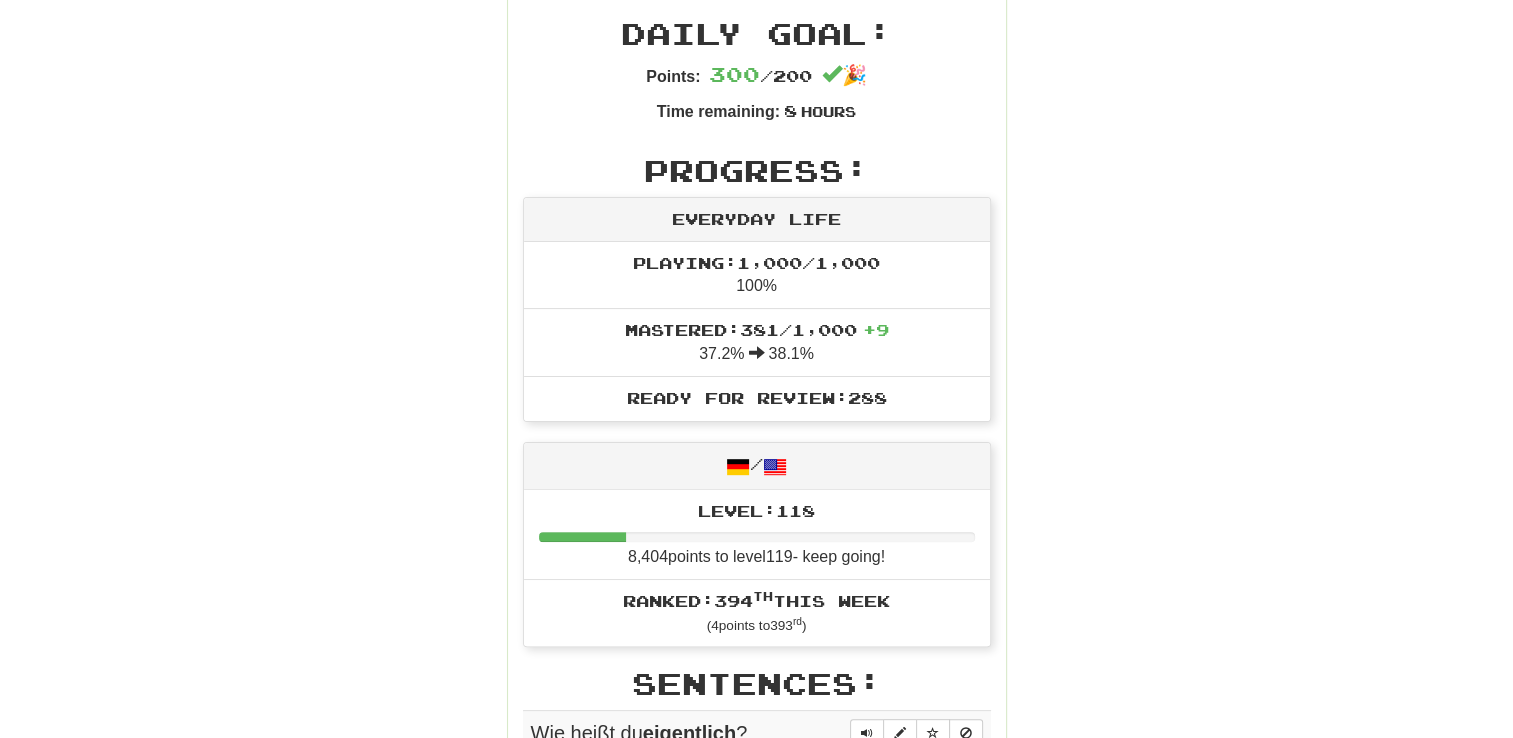 scroll, scrollTop: 0, scrollLeft: 0, axis: both 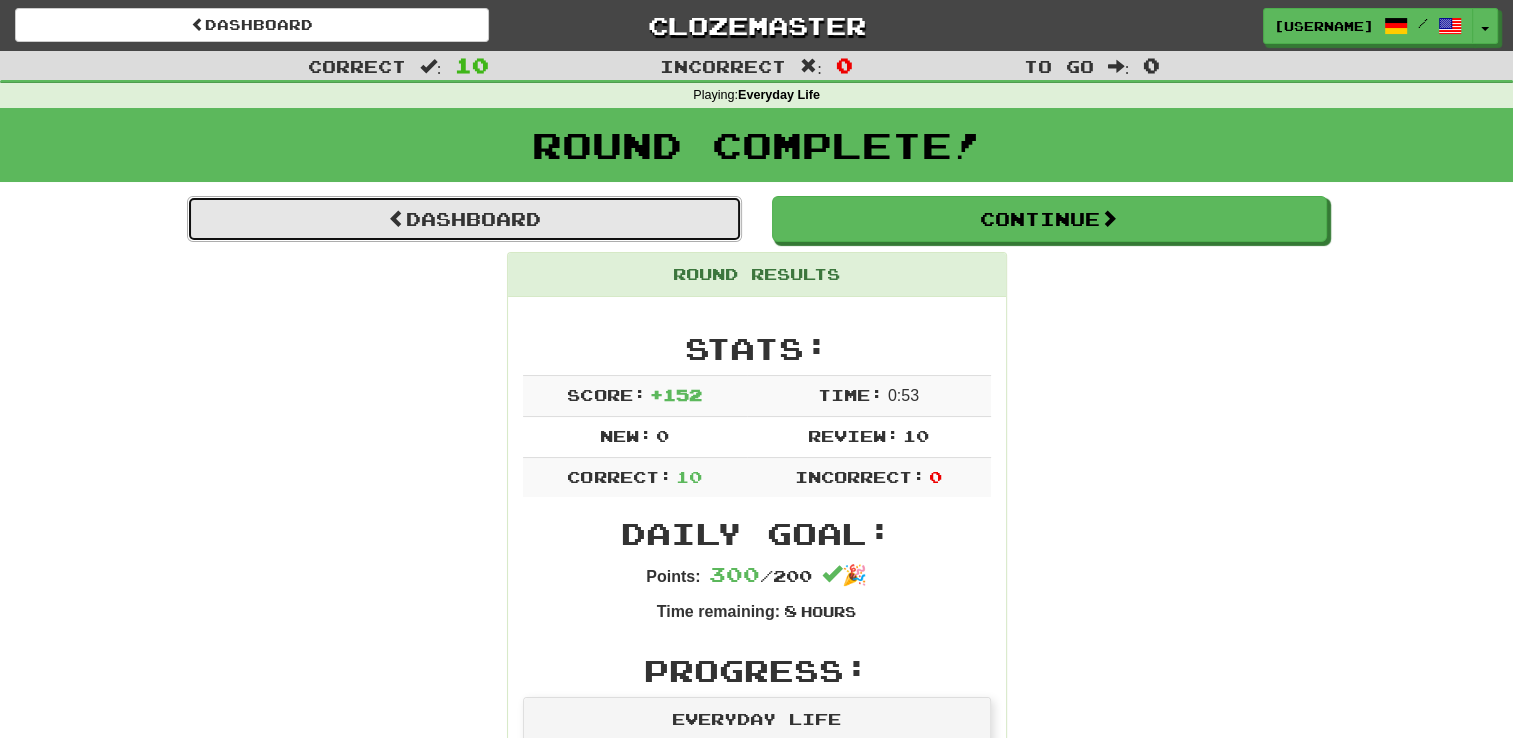 click on "Dashboard" at bounding box center [464, 219] 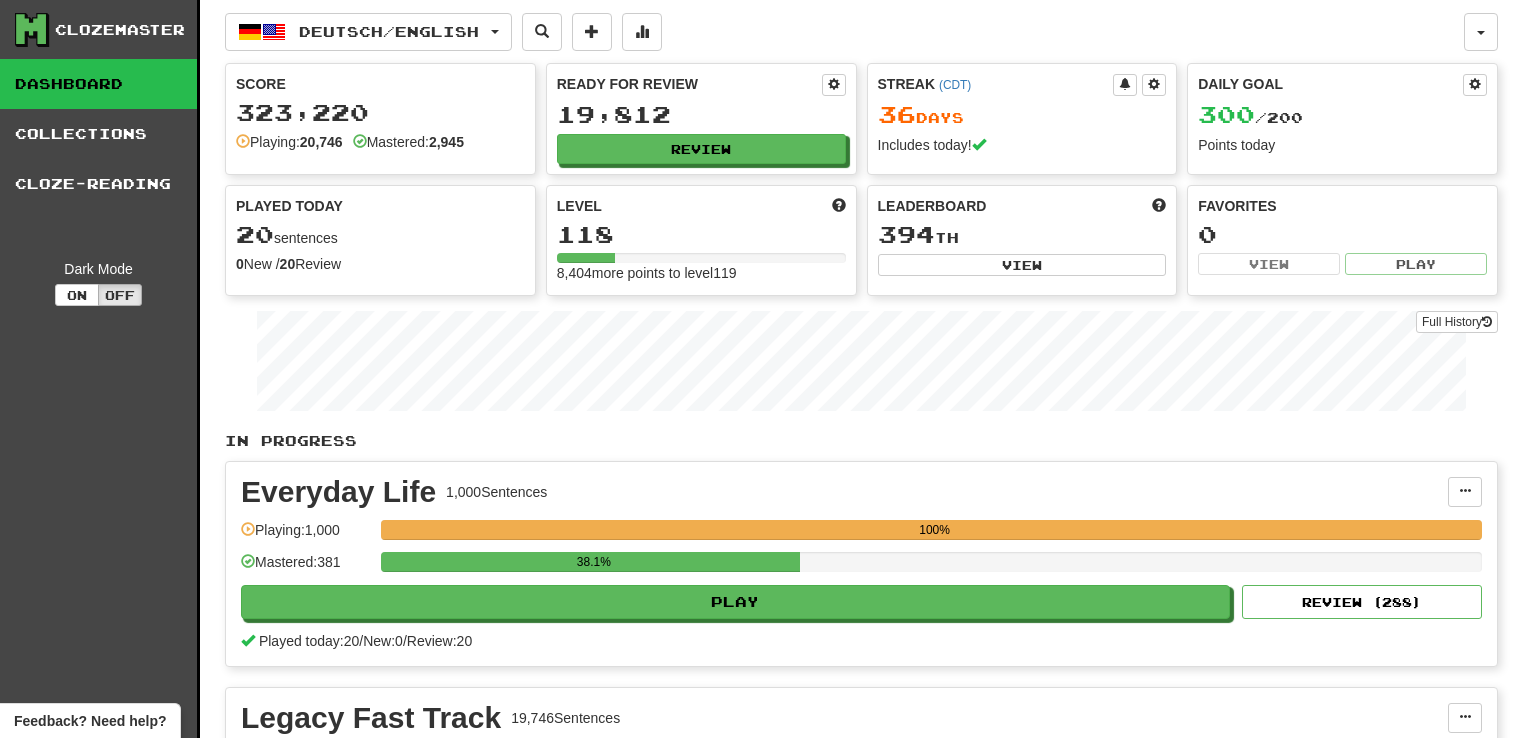 scroll, scrollTop: 0, scrollLeft: 0, axis: both 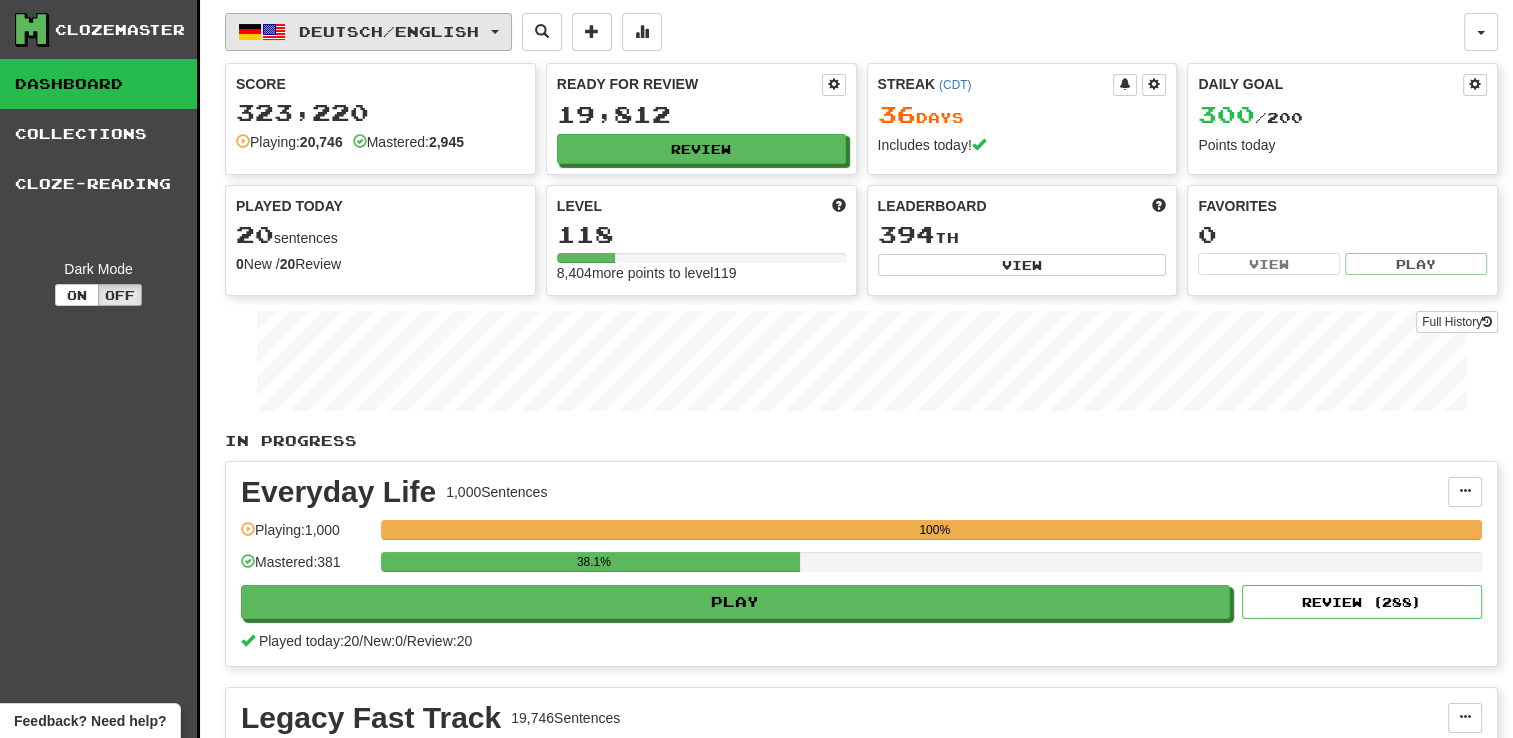 click on "Deutsch  /  English" at bounding box center (389, 31) 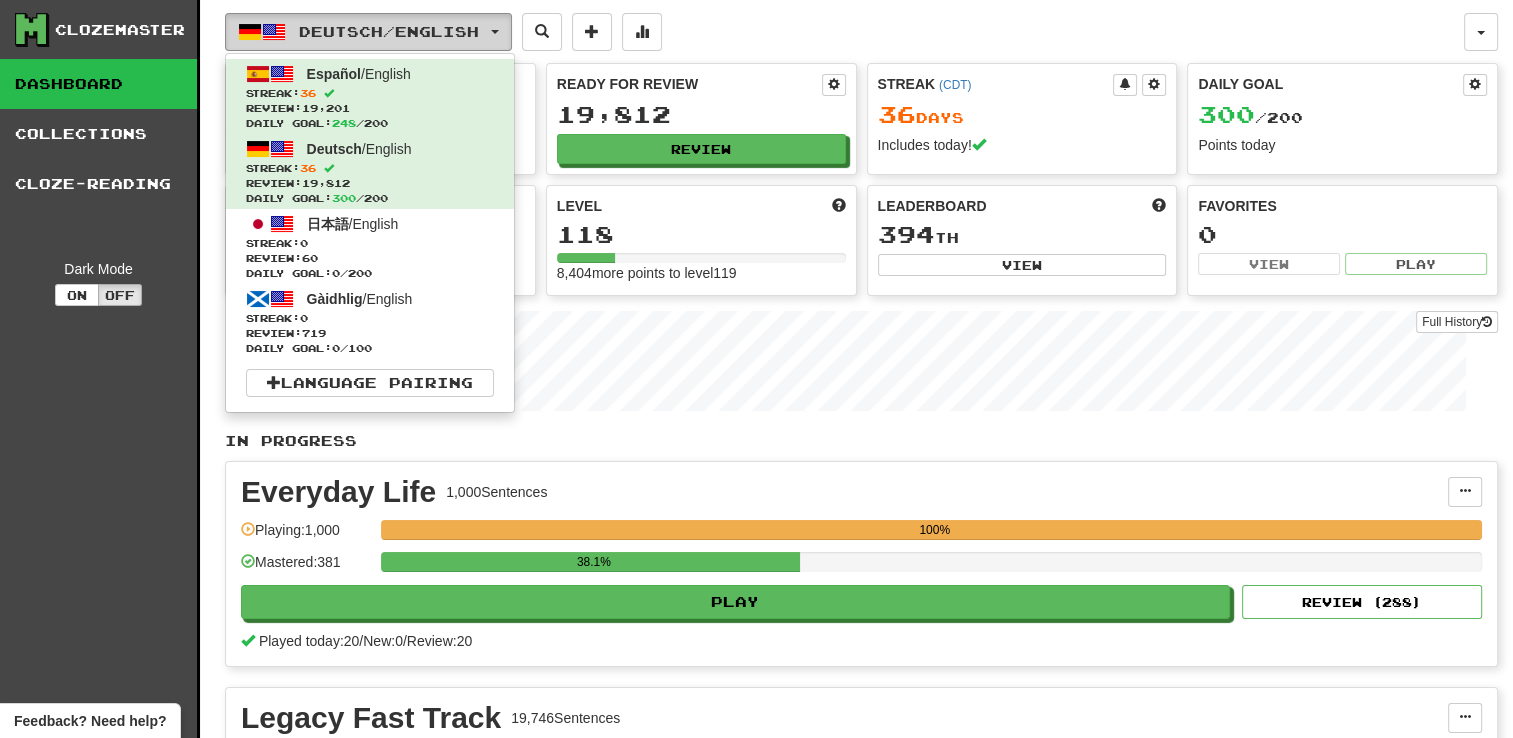 click on "Deutsch  /  English" at bounding box center [389, 31] 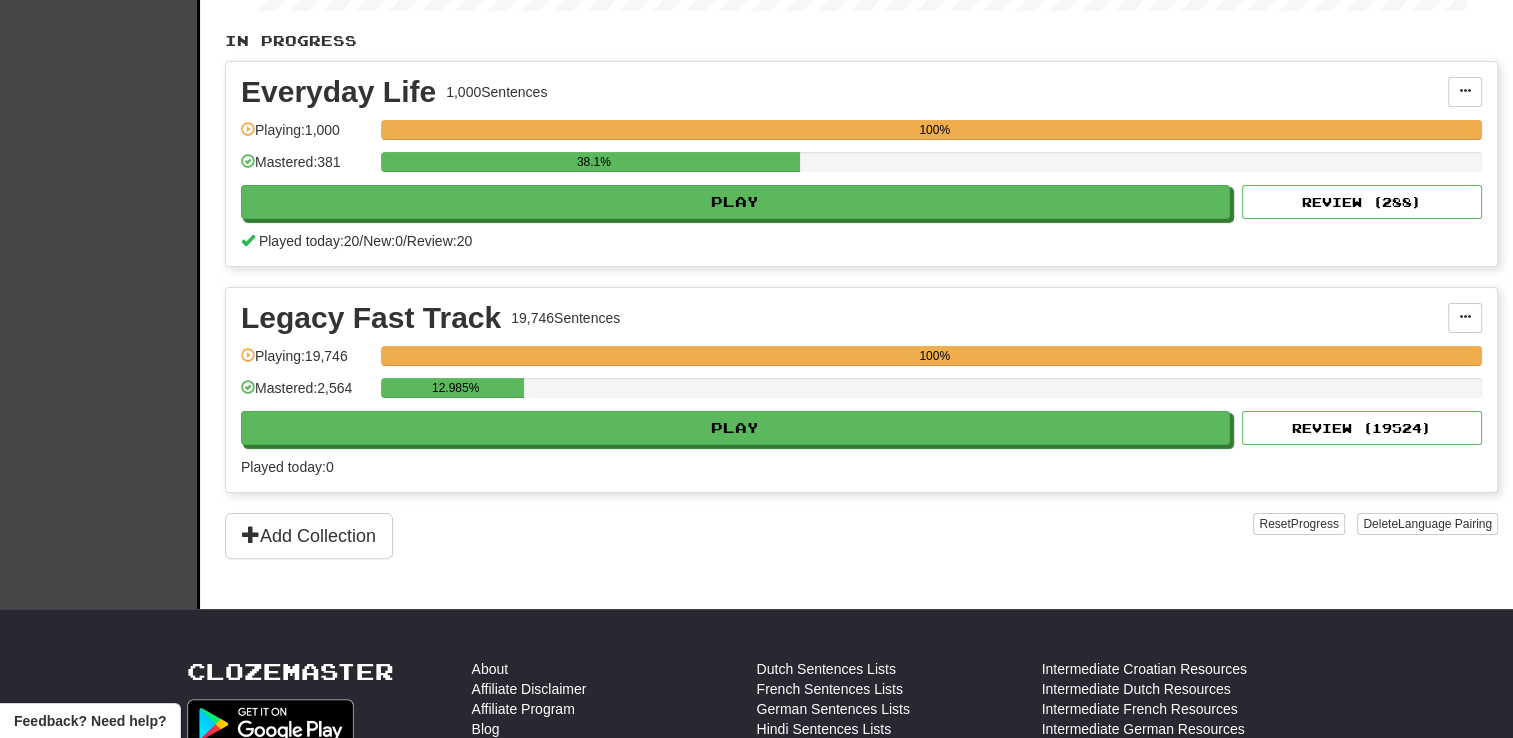 scroll, scrollTop: 0, scrollLeft: 0, axis: both 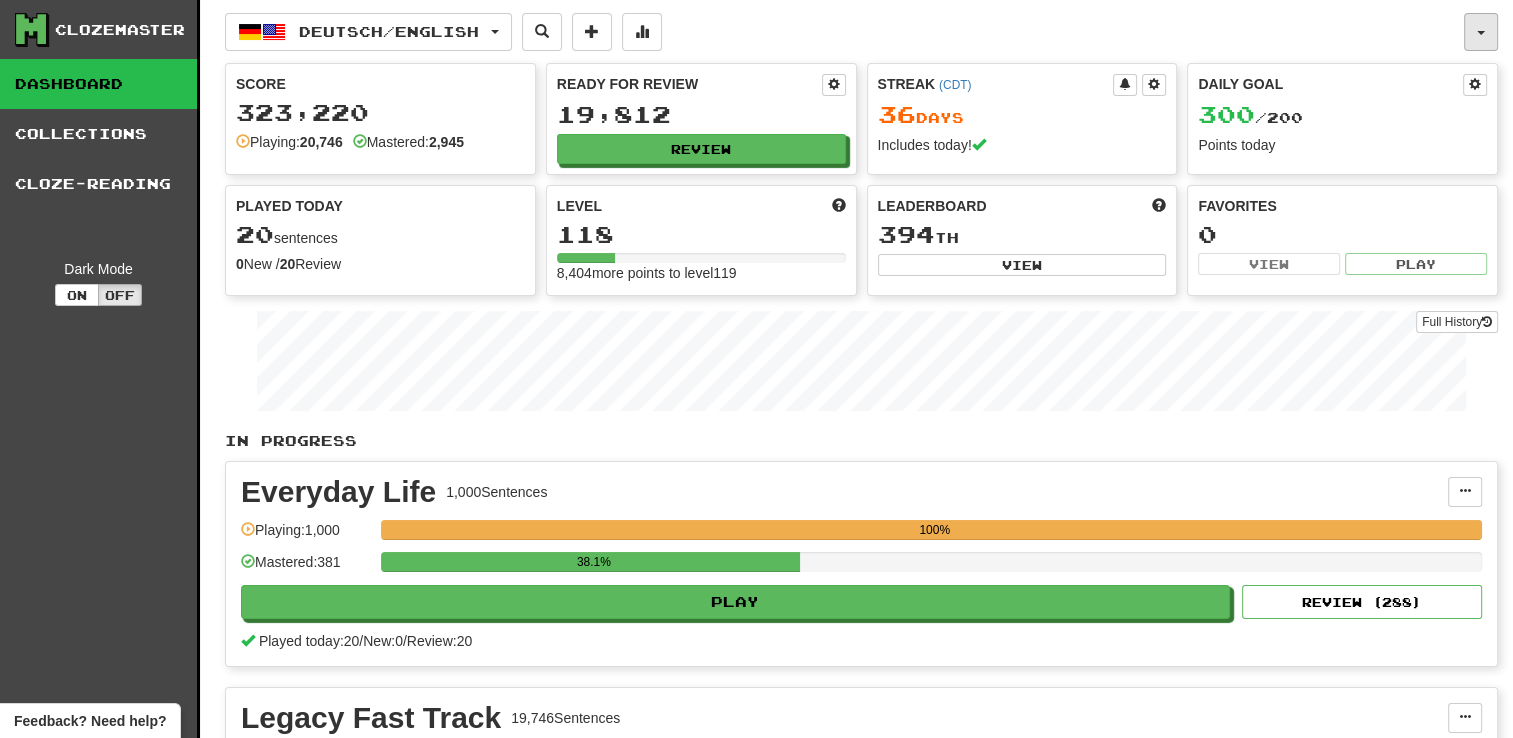 click at bounding box center (1481, 33) 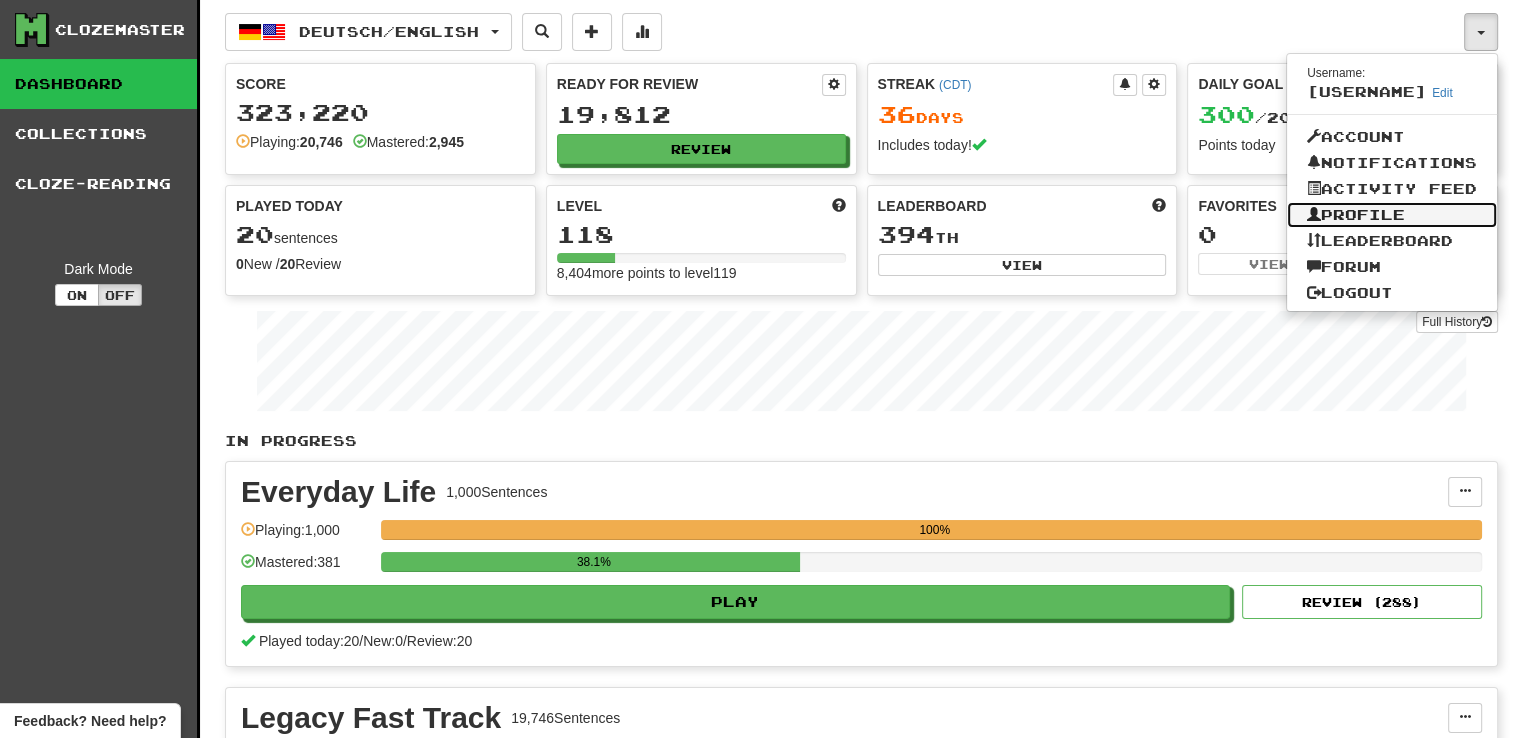 click on "Profile" at bounding box center (1392, 215) 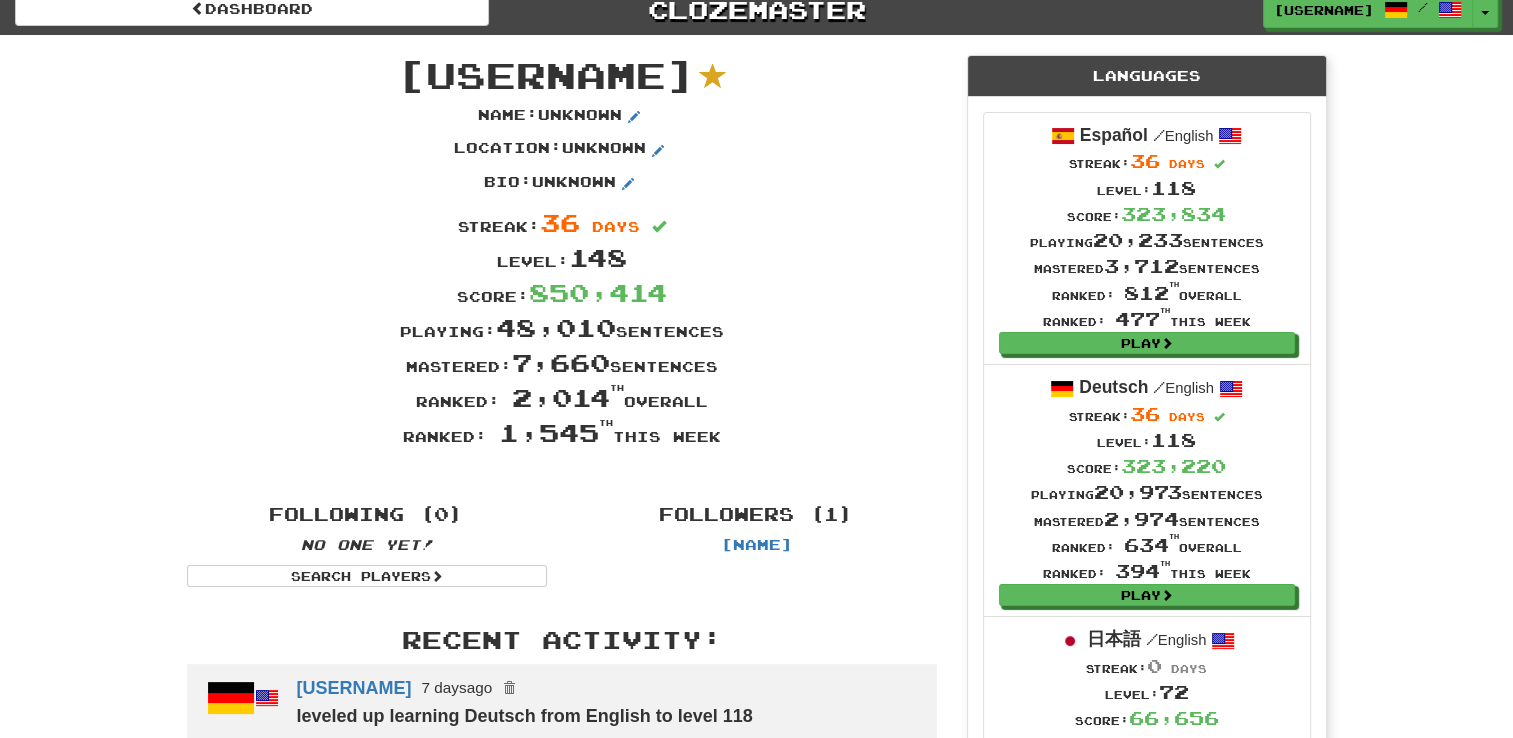 scroll, scrollTop: 0, scrollLeft: 0, axis: both 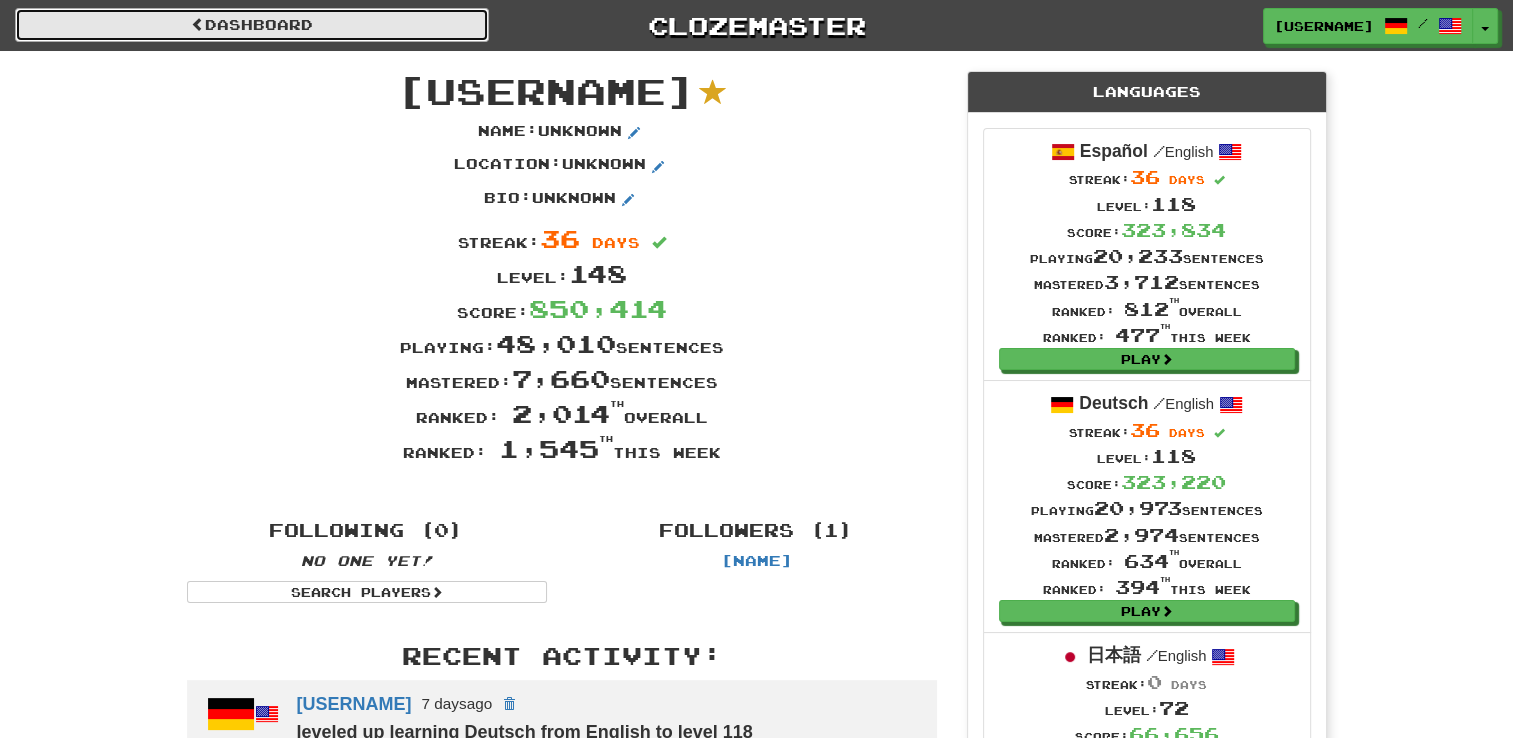 click on "Dashboard" at bounding box center (252, 25) 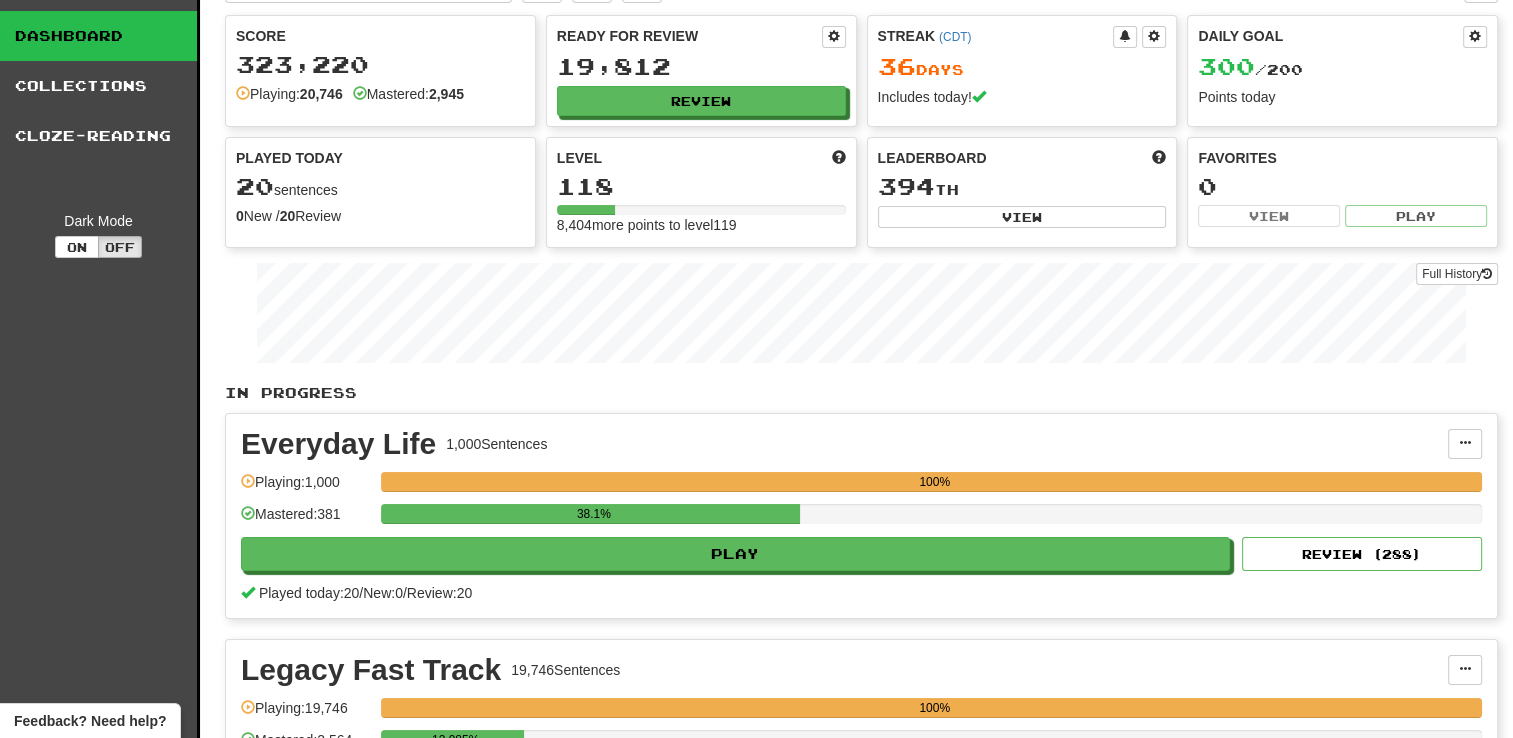 scroll, scrollTop: 0, scrollLeft: 0, axis: both 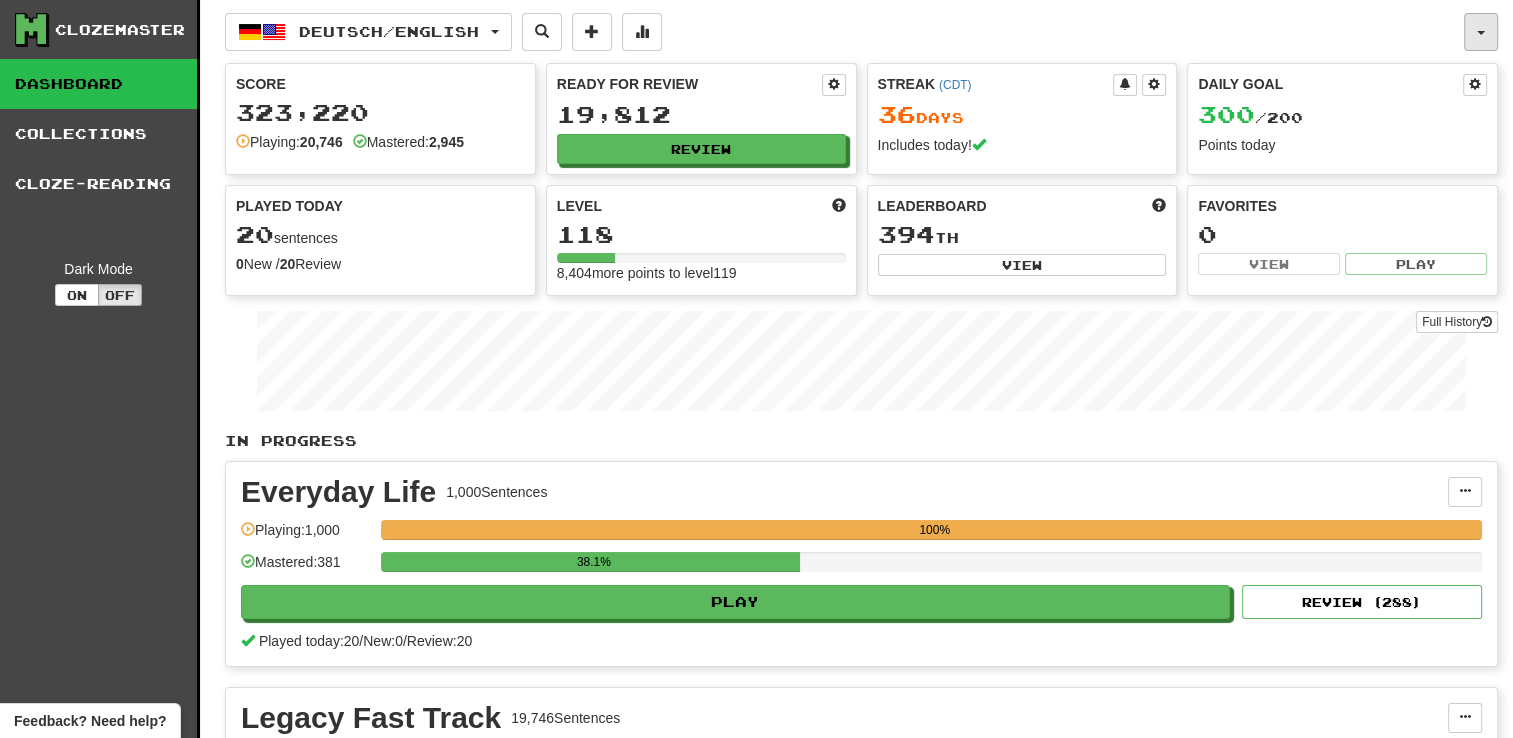 click at bounding box center (1481, 32) 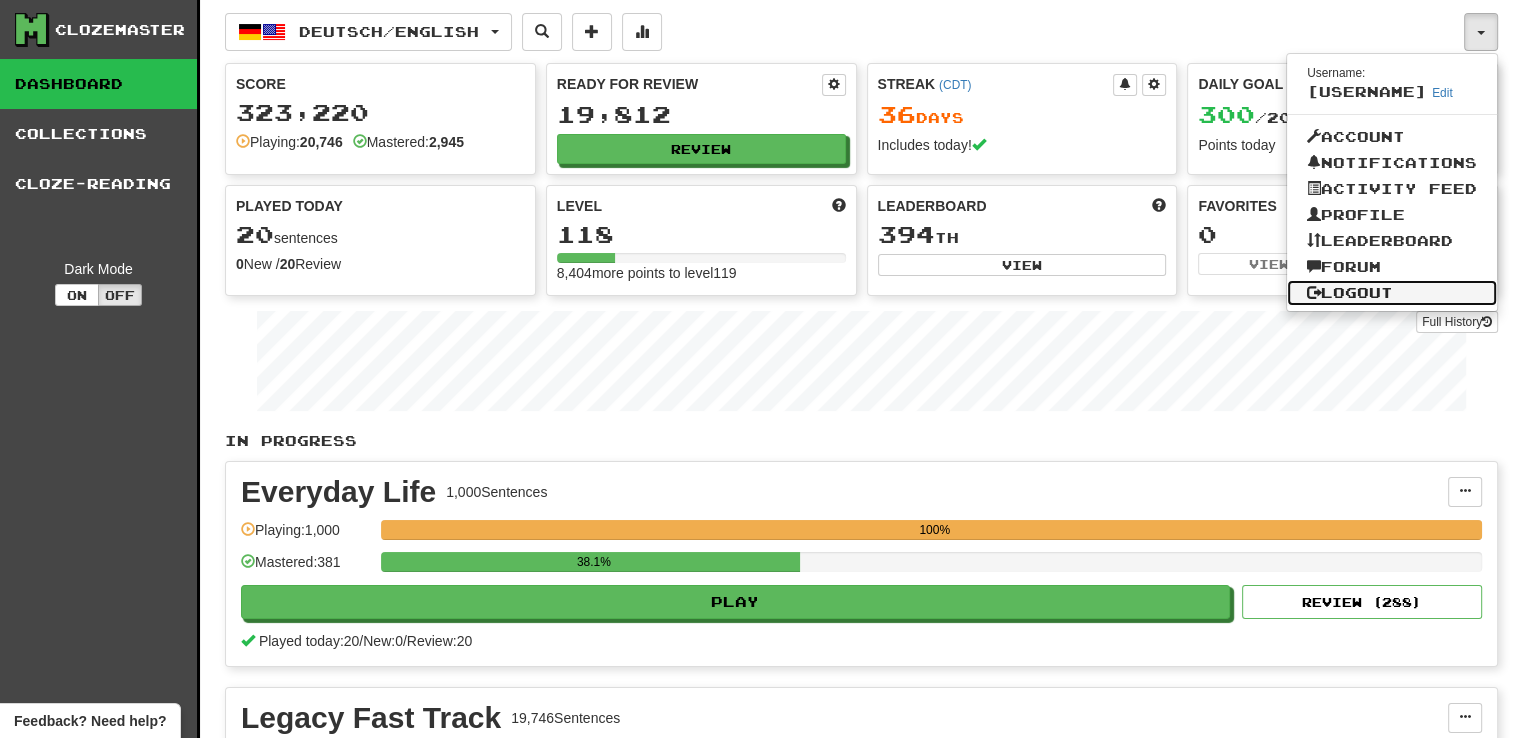 click on "Logout" at bounding box center (1392, 293) 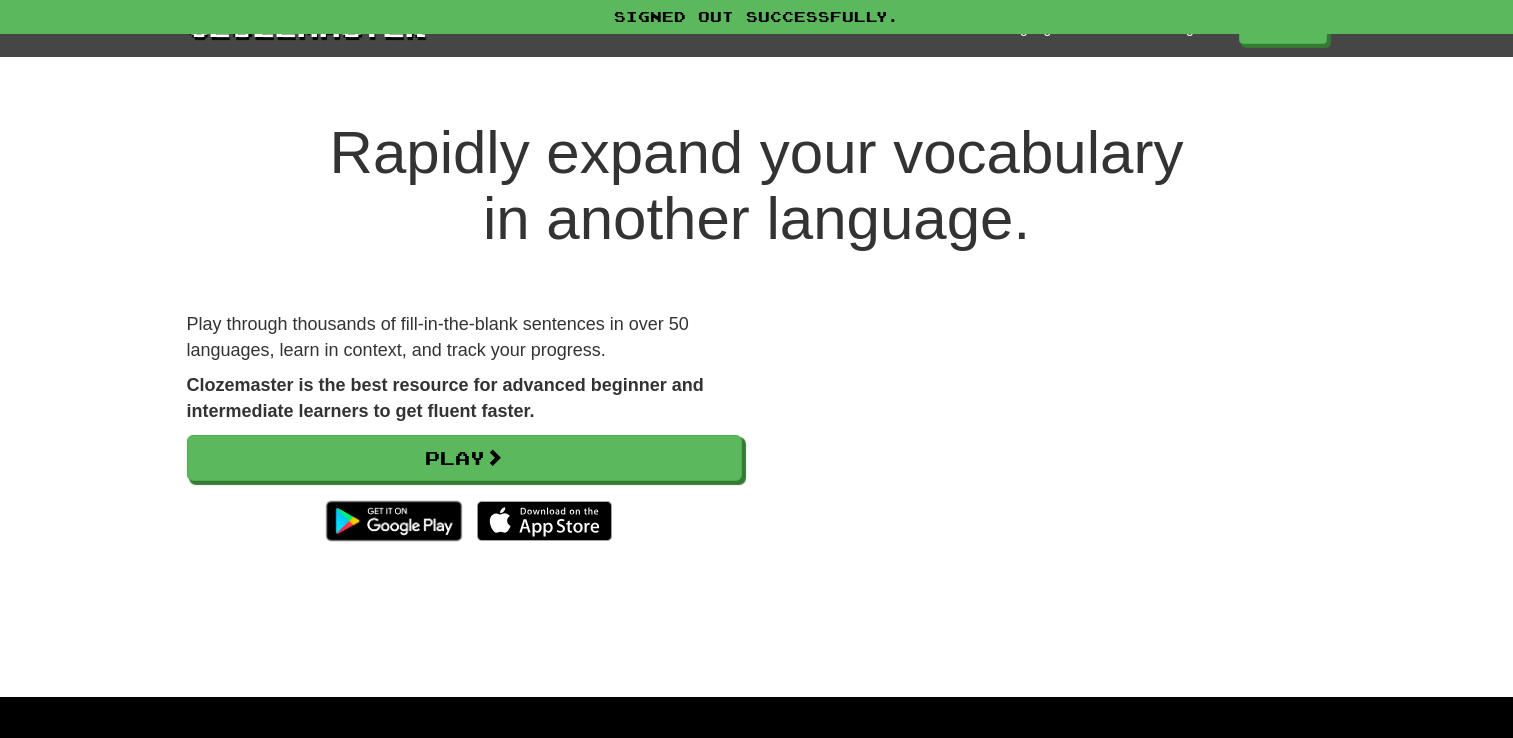scroll, scrollTop: 0, scrollLeft: 0, axis: both 